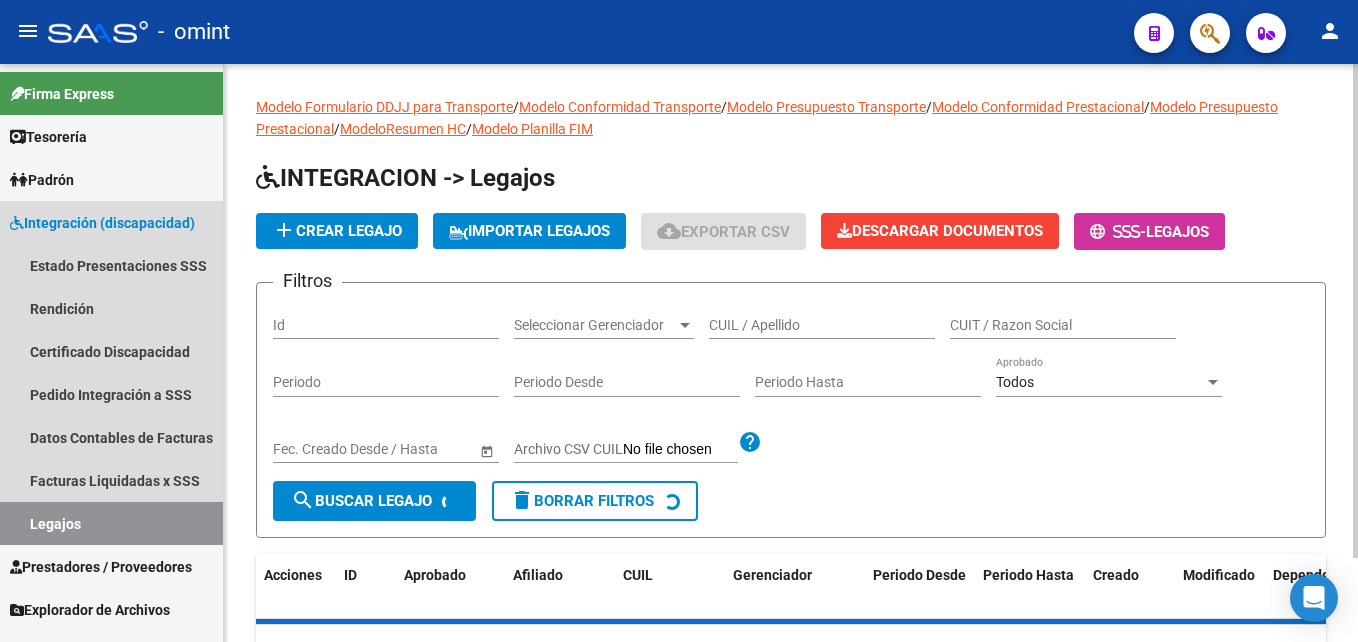 scroll, scrollTop: 0, scrollLeft: 0, axis: both 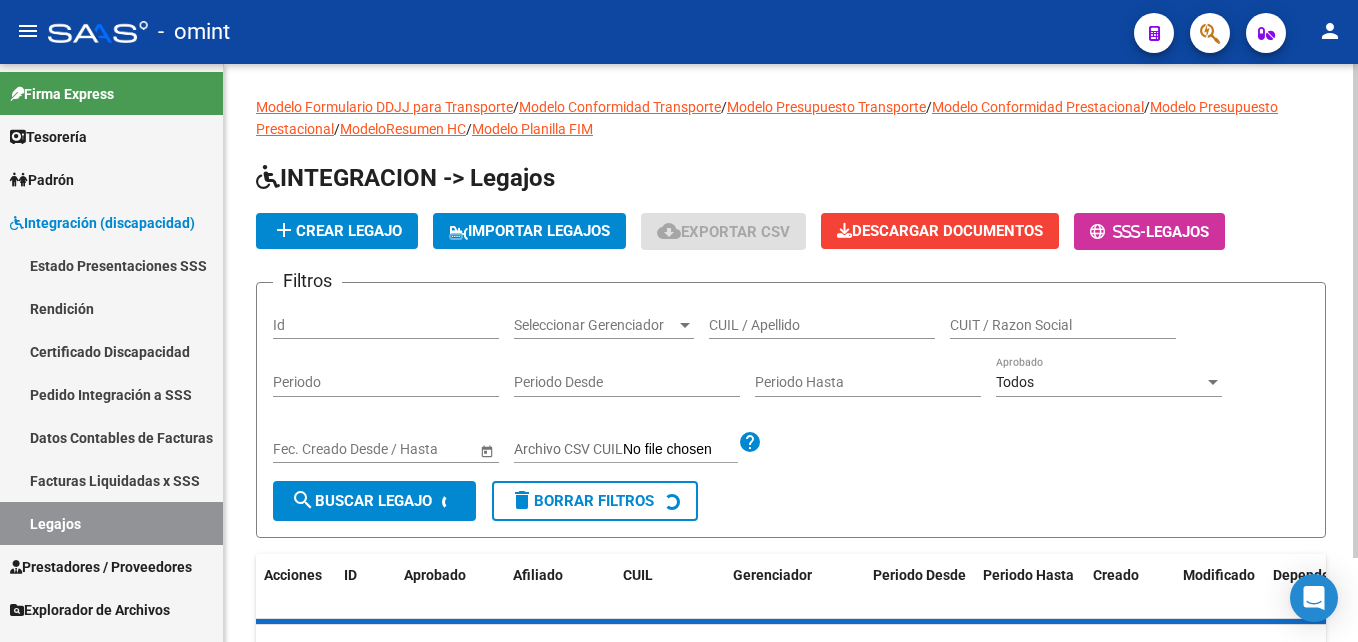 click on "CUIL / Apellido" at bounding box center [822, 325] 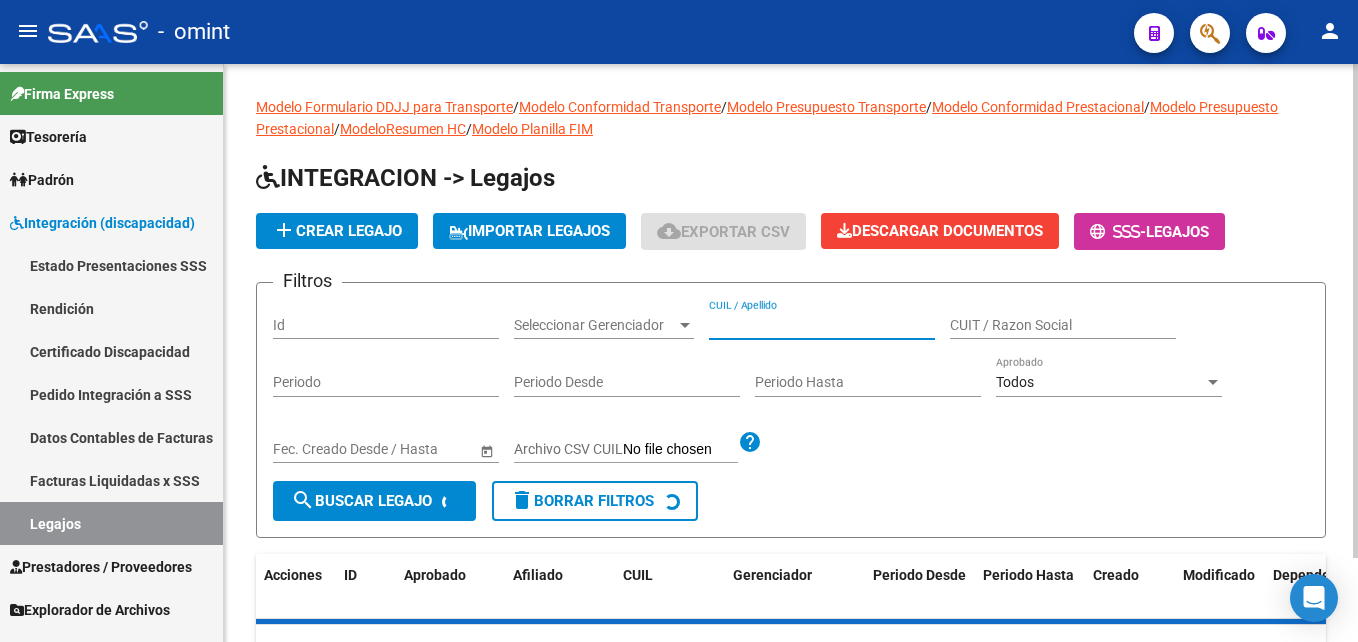 paste on "[PHONE]" 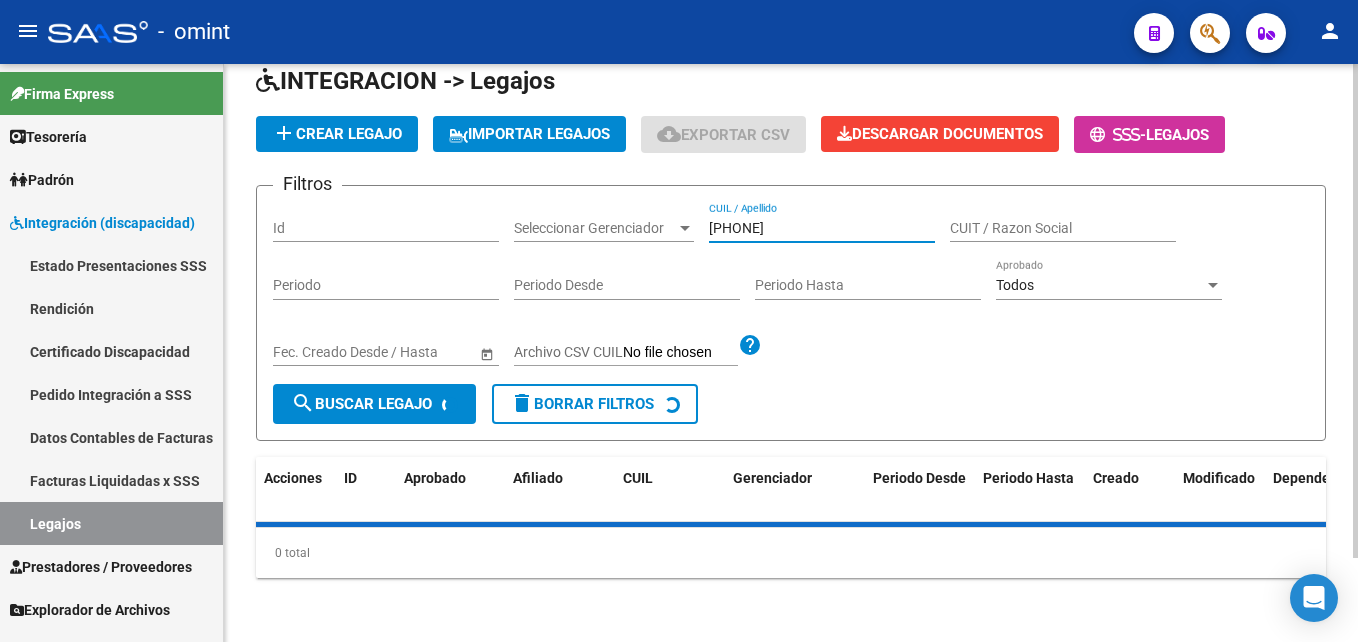scroll, scrollTop: 143, scrollLeft: 0, axis: vertical 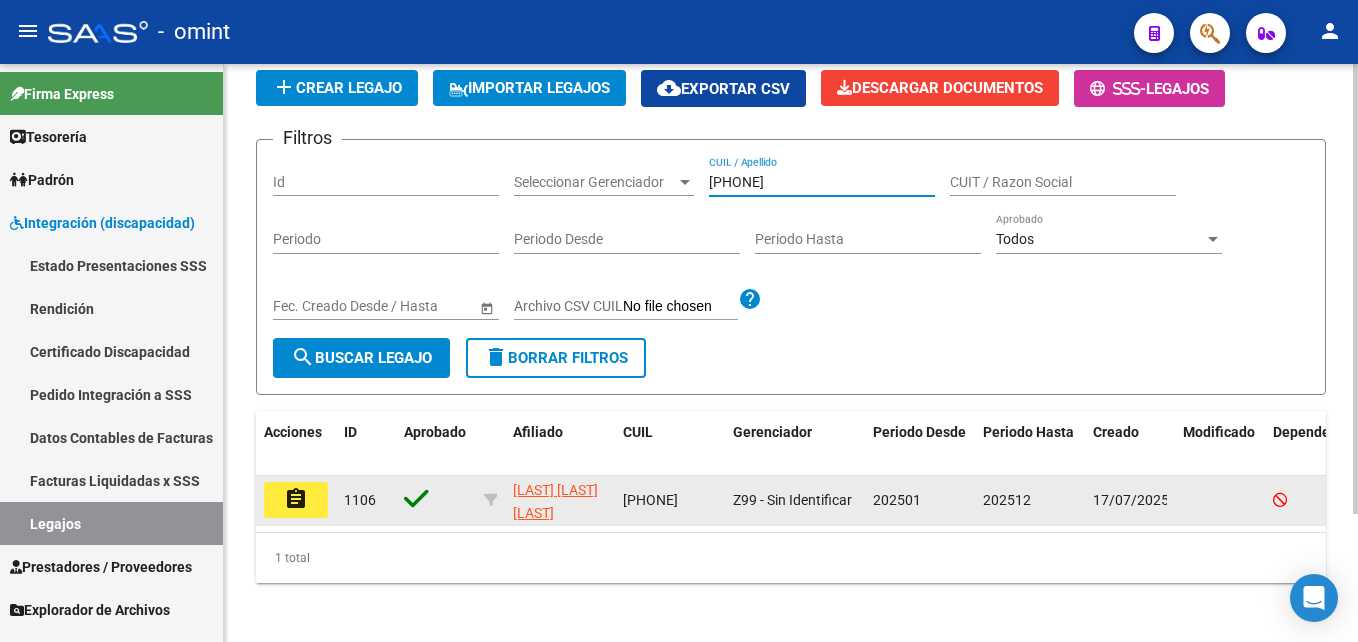 type on "[PHONE]" 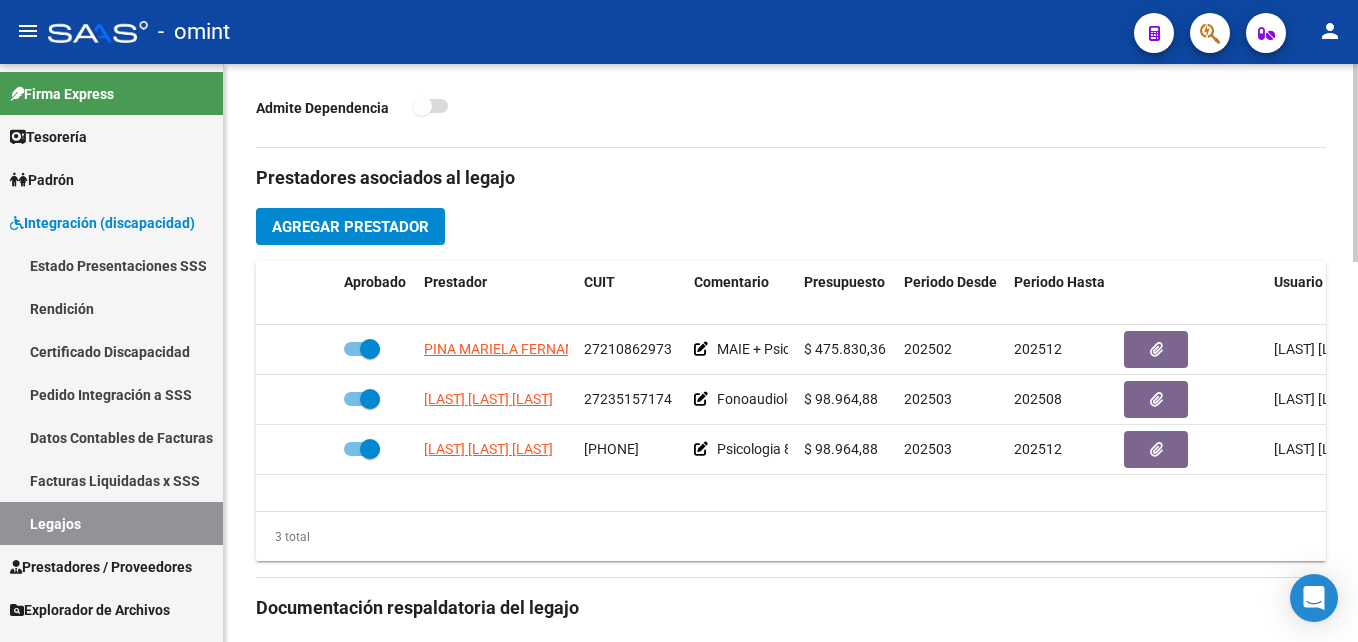 scroll, scrollTop: 700, scrollLeft: 0, axis: vertical 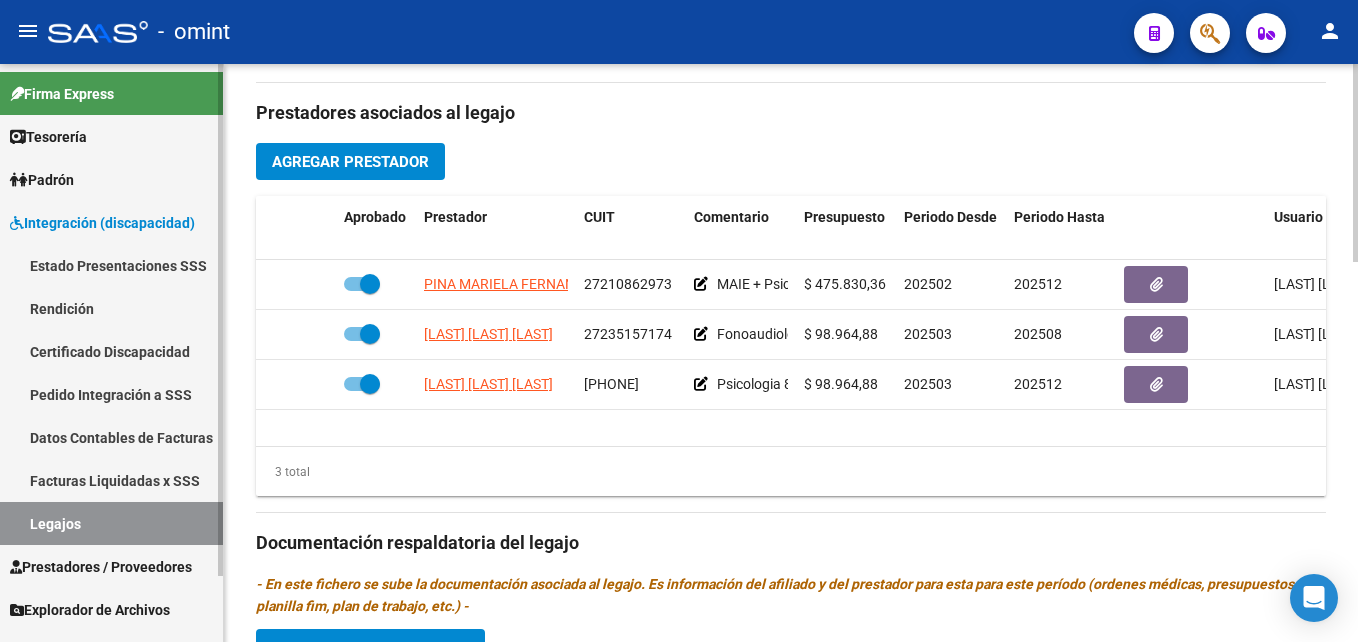 click on "Legajos" at bounding box center [111, 523] 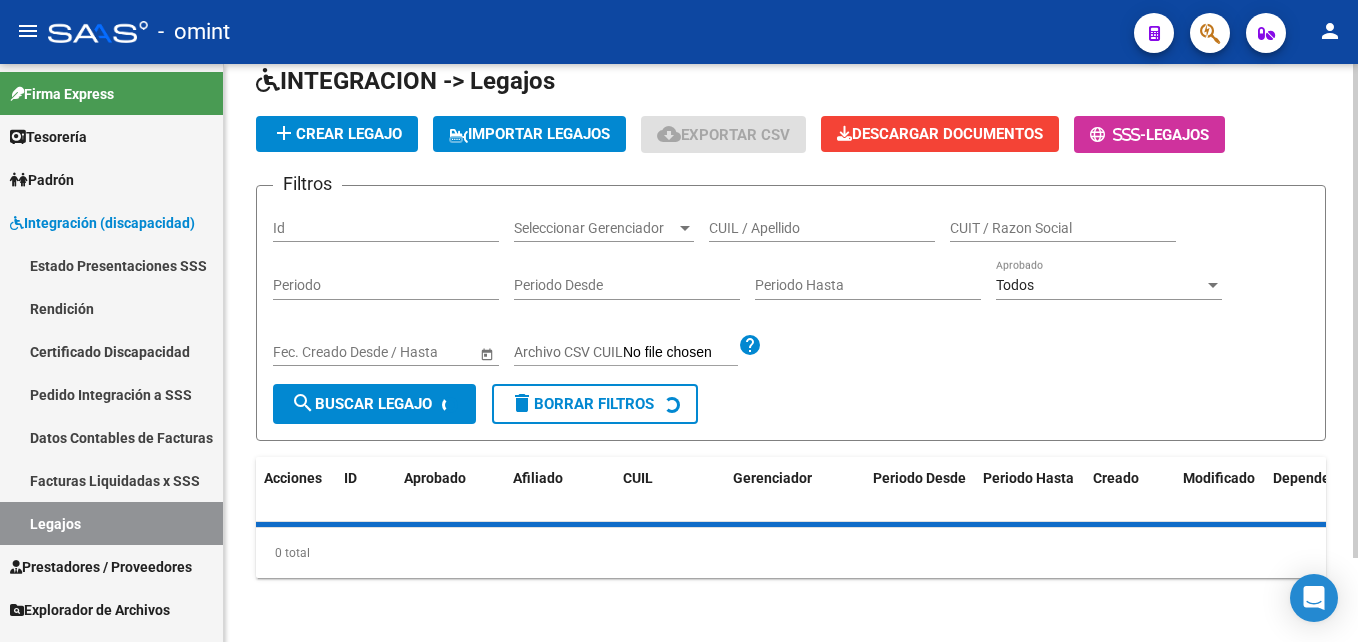 scroll, scrollTop: 610, scrollLeft: 0, axis: vertical 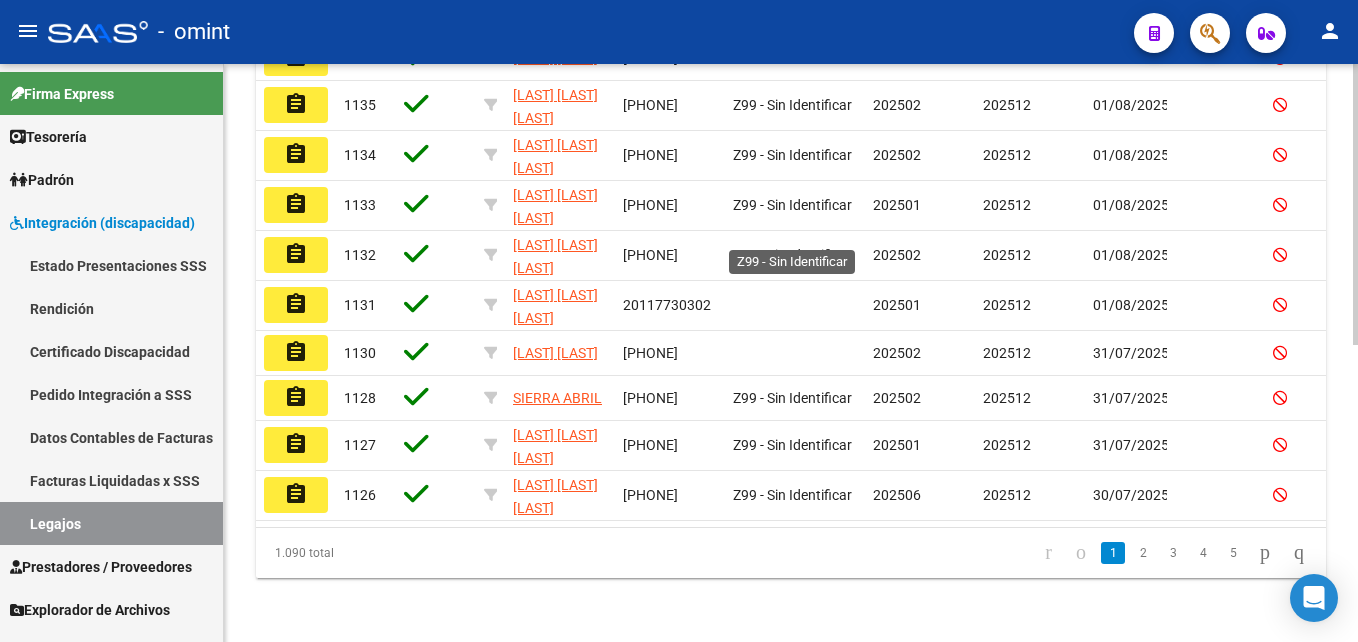 click on "Z99 - Sin Identificar" 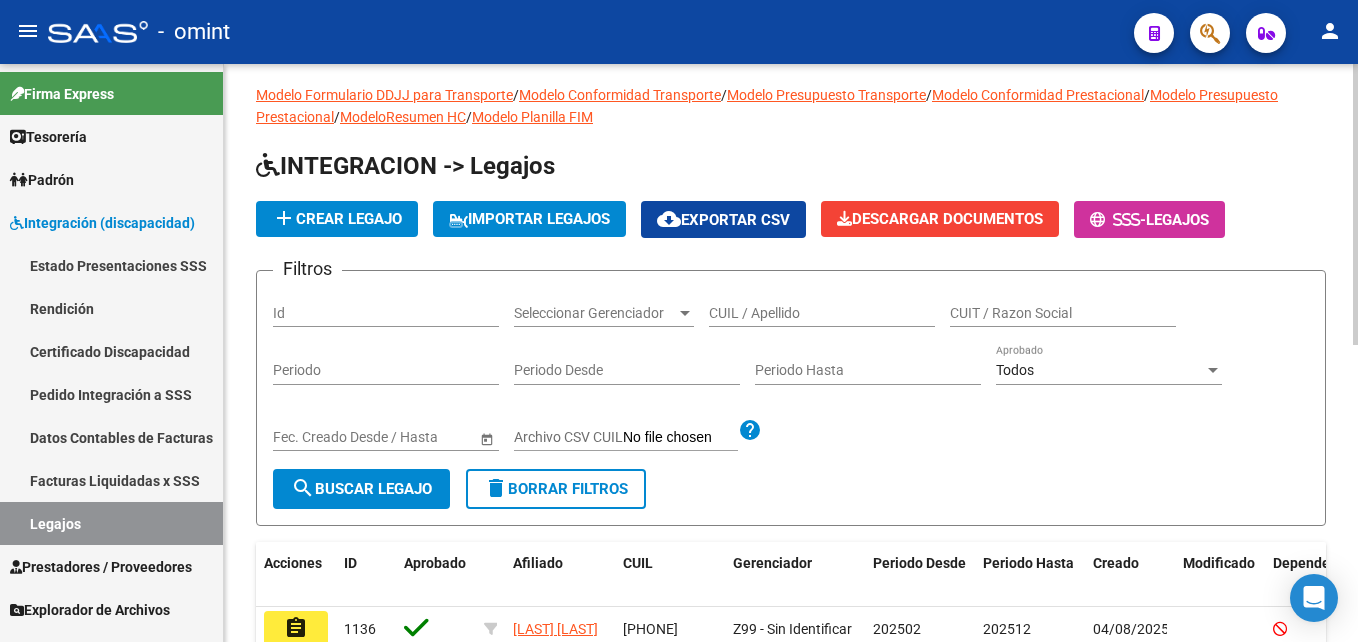scroll, scrollTop: 10, scrollLeft: 0, axis: vertical 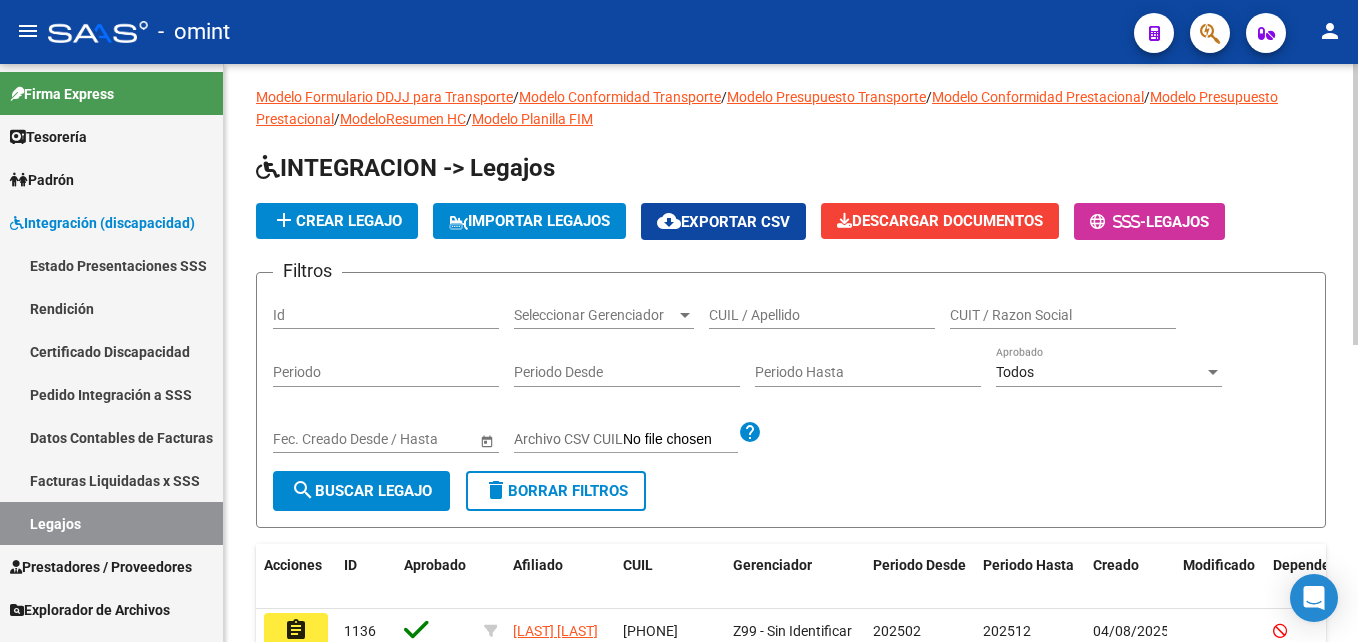 click on "CUIL / Apellido" at bounding box center (822, 315) 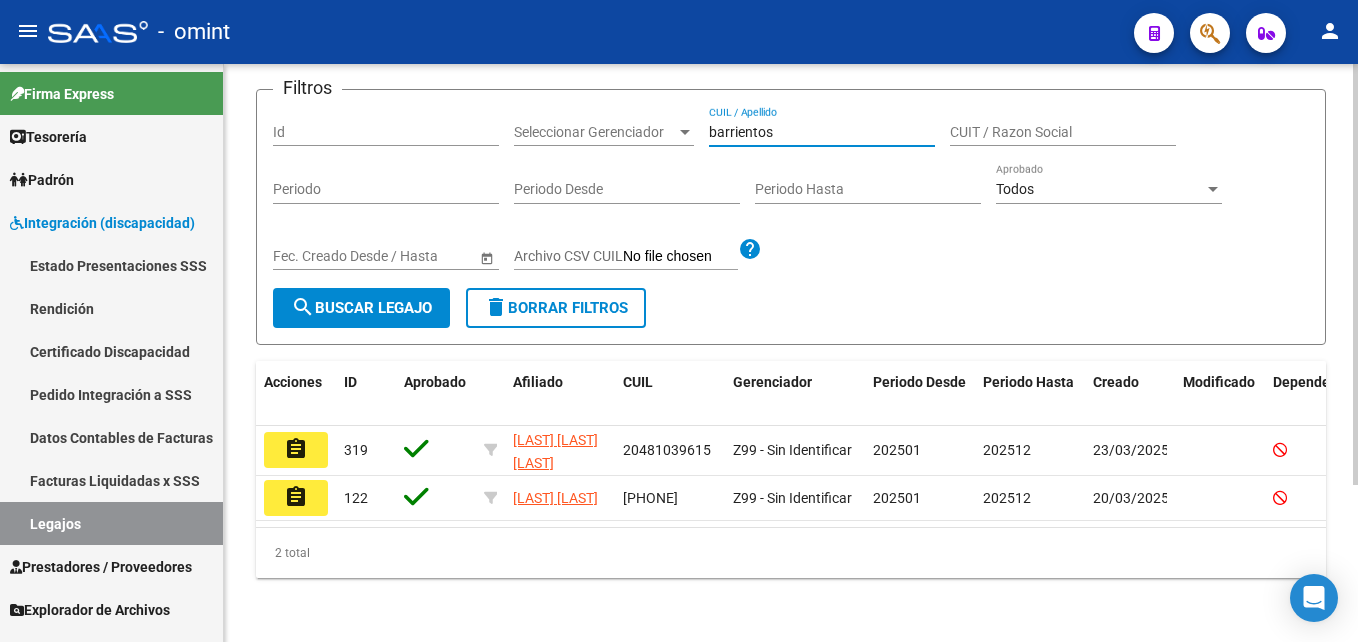 scroll, scrollTop: 215, scrollLeft: 0, axis: vertical 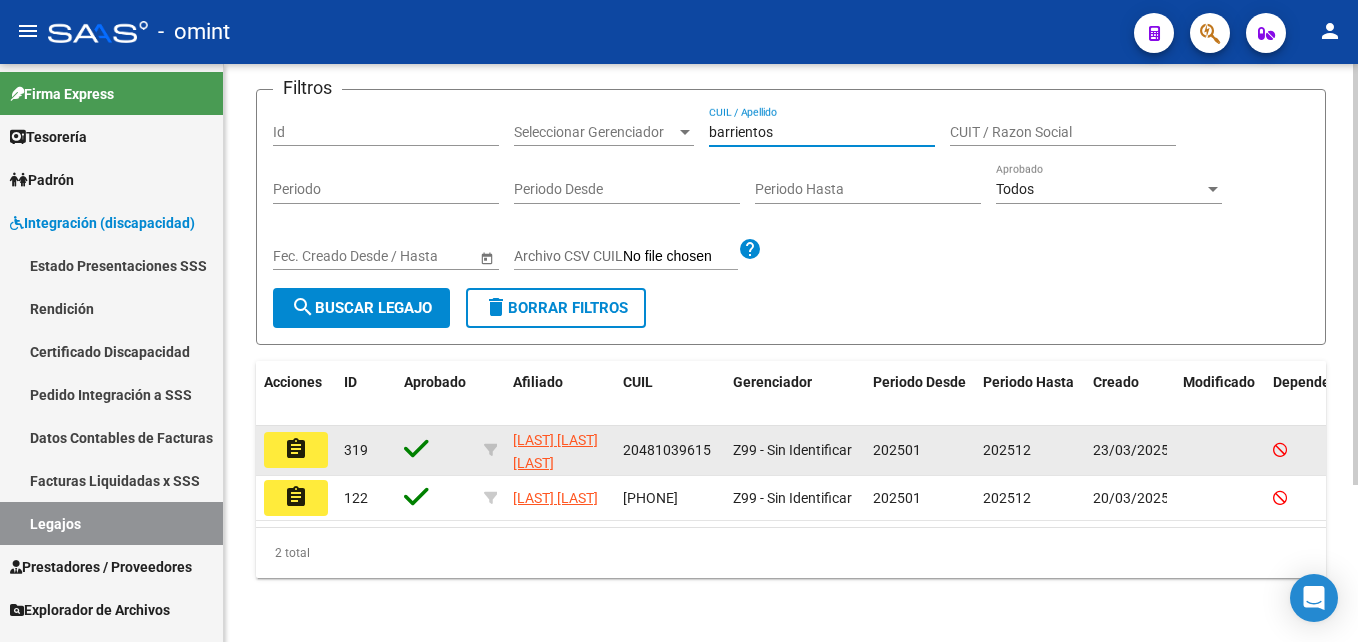 type on "barrientos" 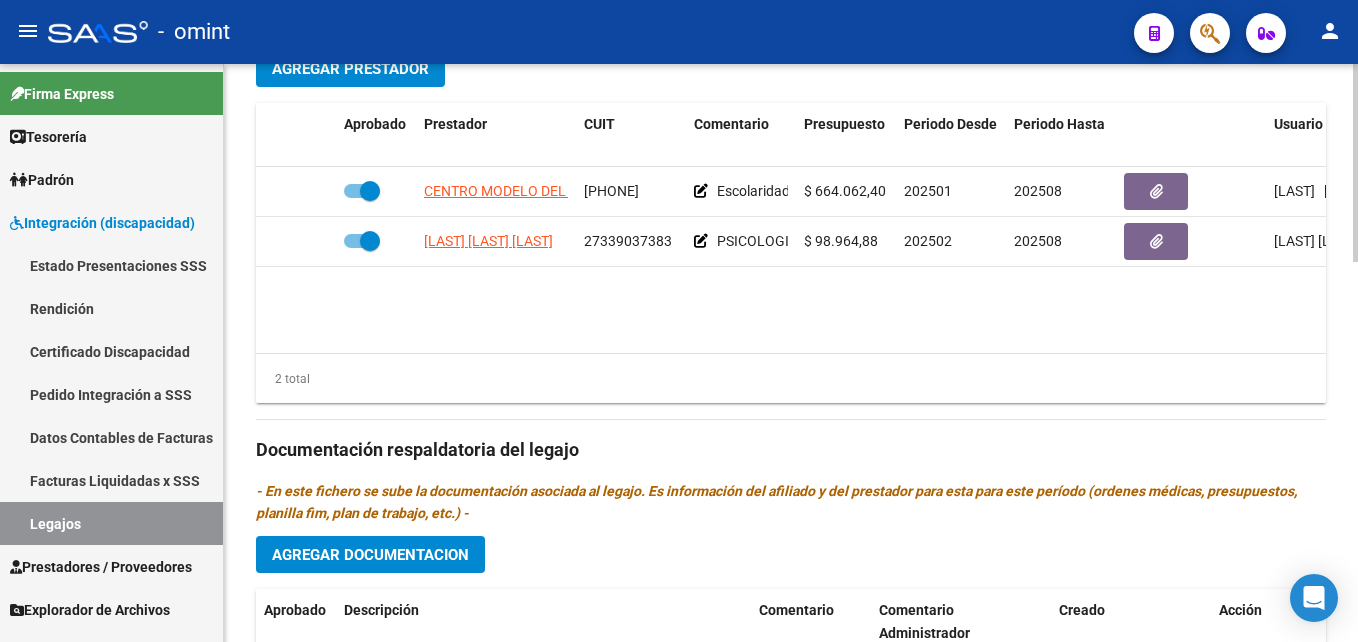 scroll, scrollTop: 800, scrollLeft: 0, axis: vertical 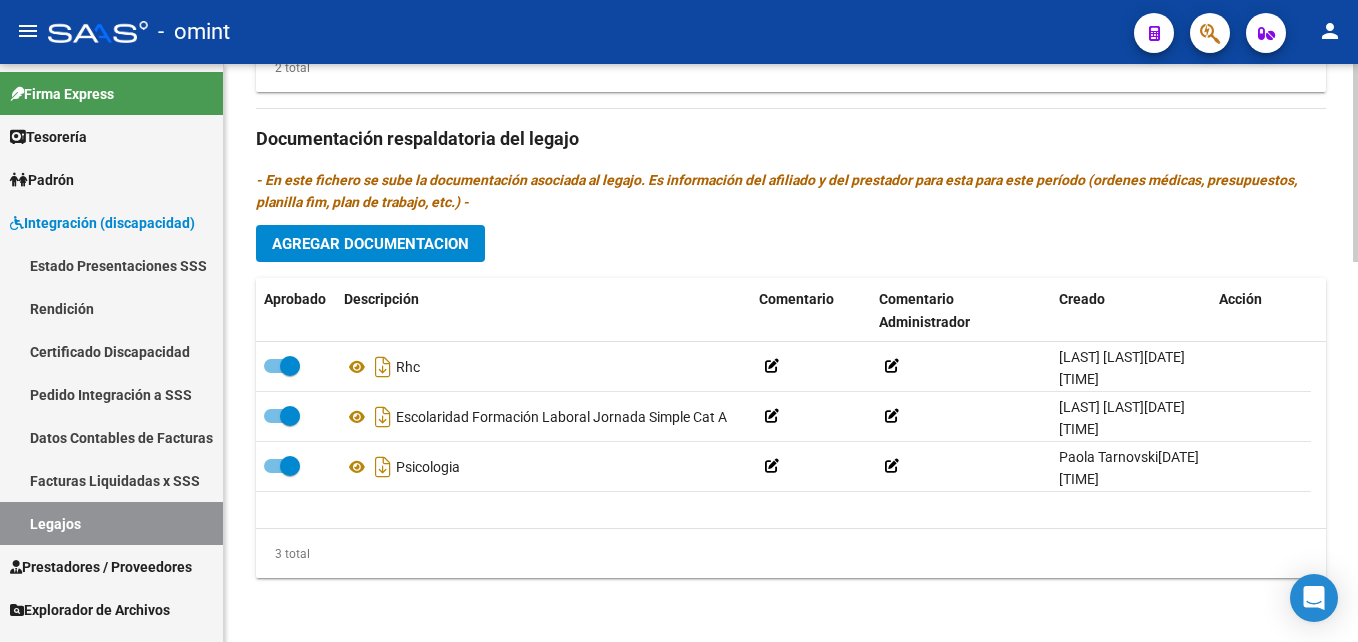click on "Agregar Documentacion" 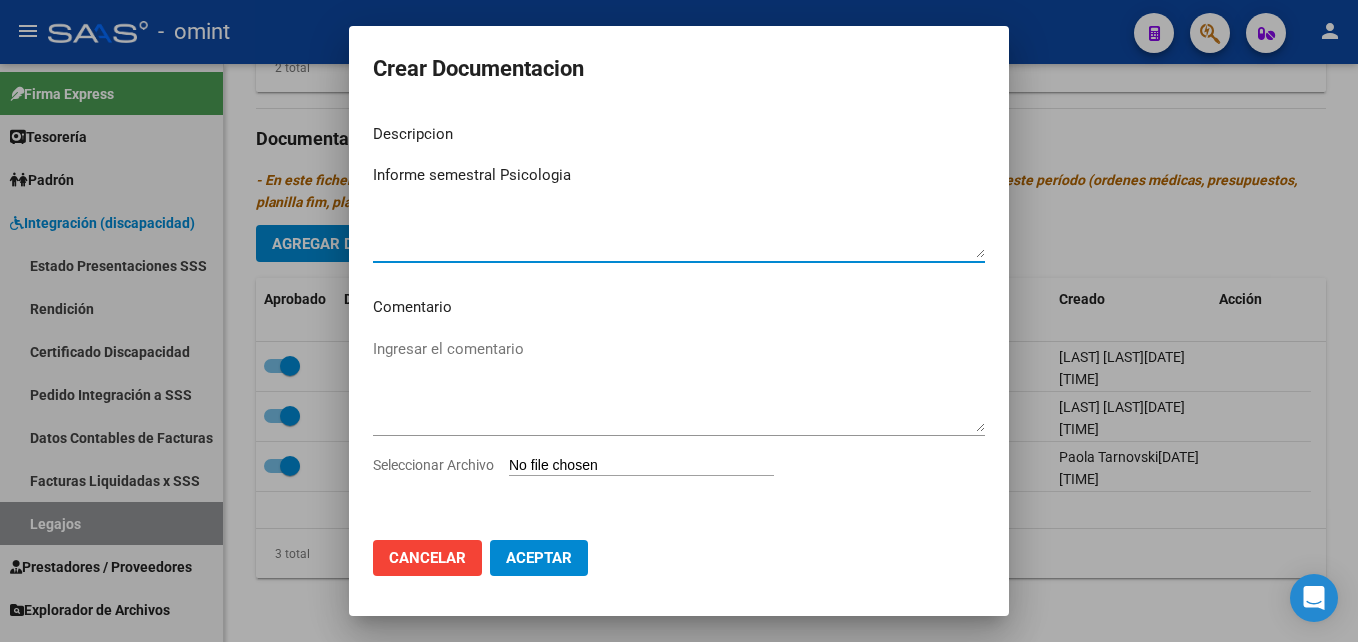 type on "Informe semestral Psicologia" 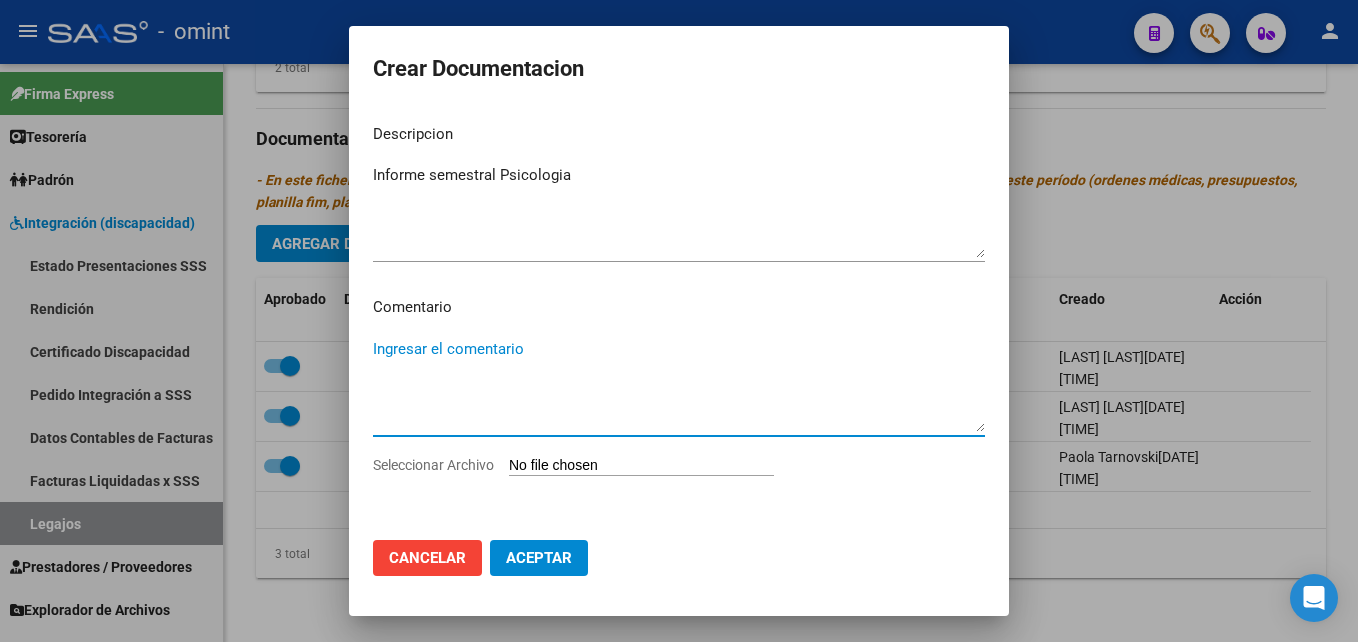 click on "Seleccionar Archivo" at bounding box center [641, 466] 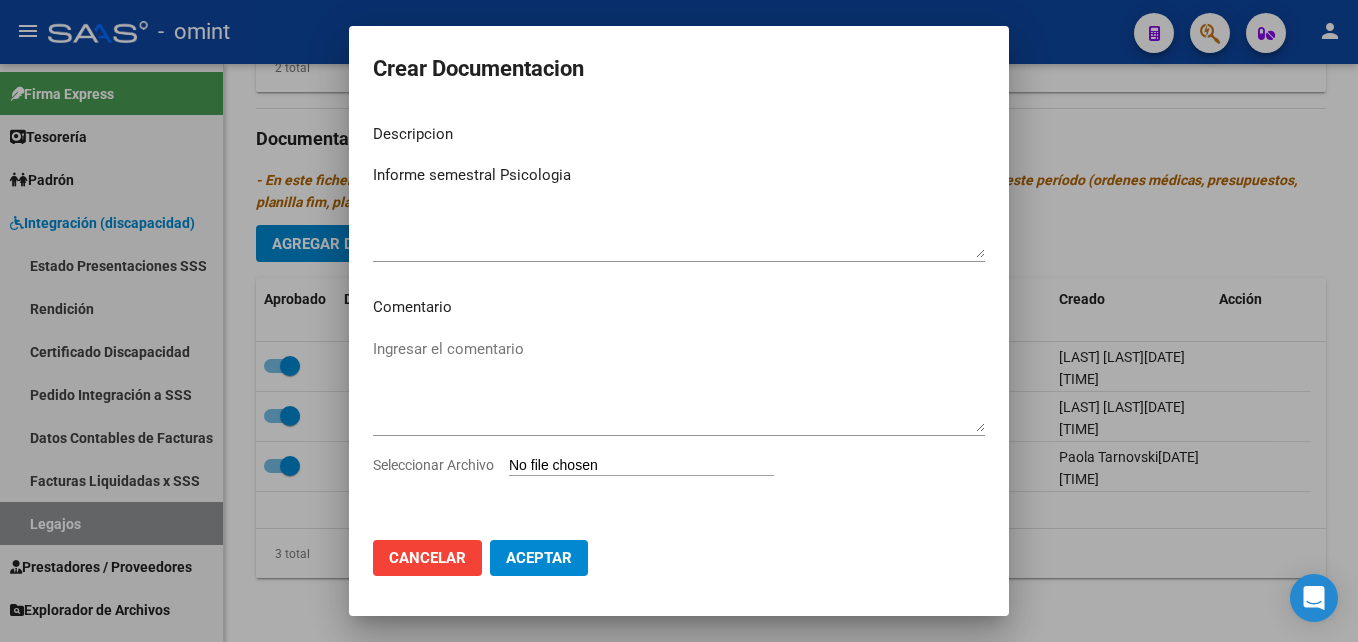 type on "C:\fakepath\Informe semestral Psicologia.pdf" 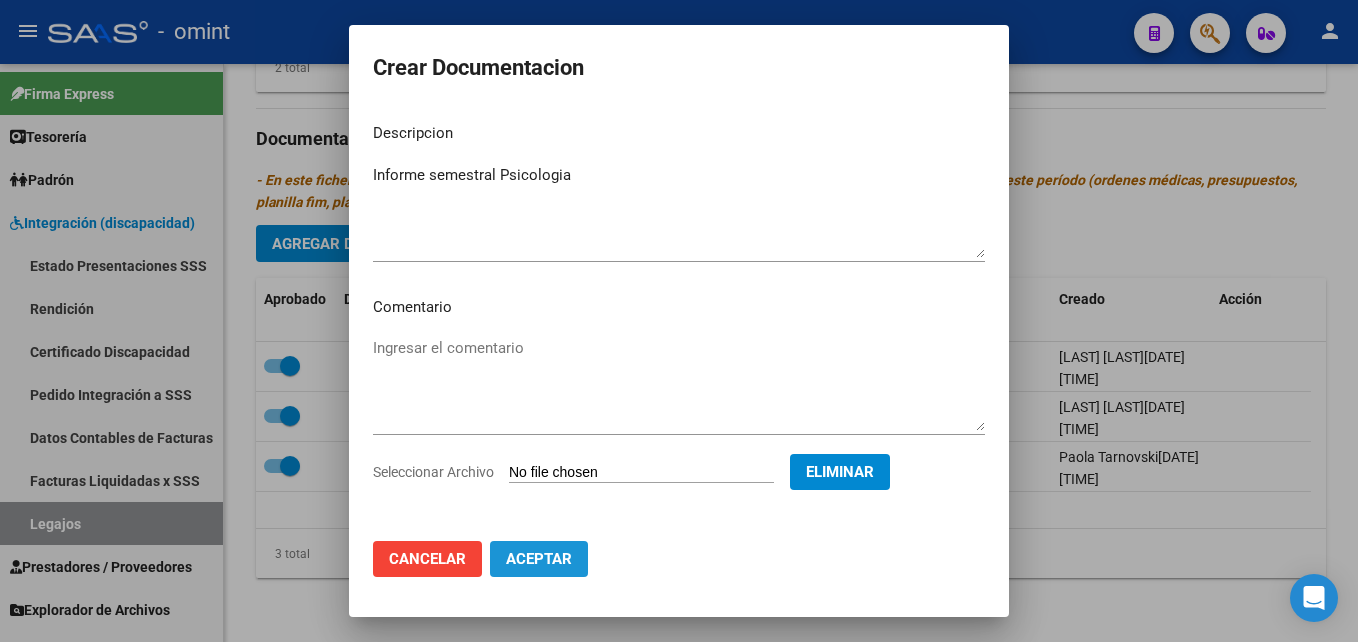 click on "Aceptar" 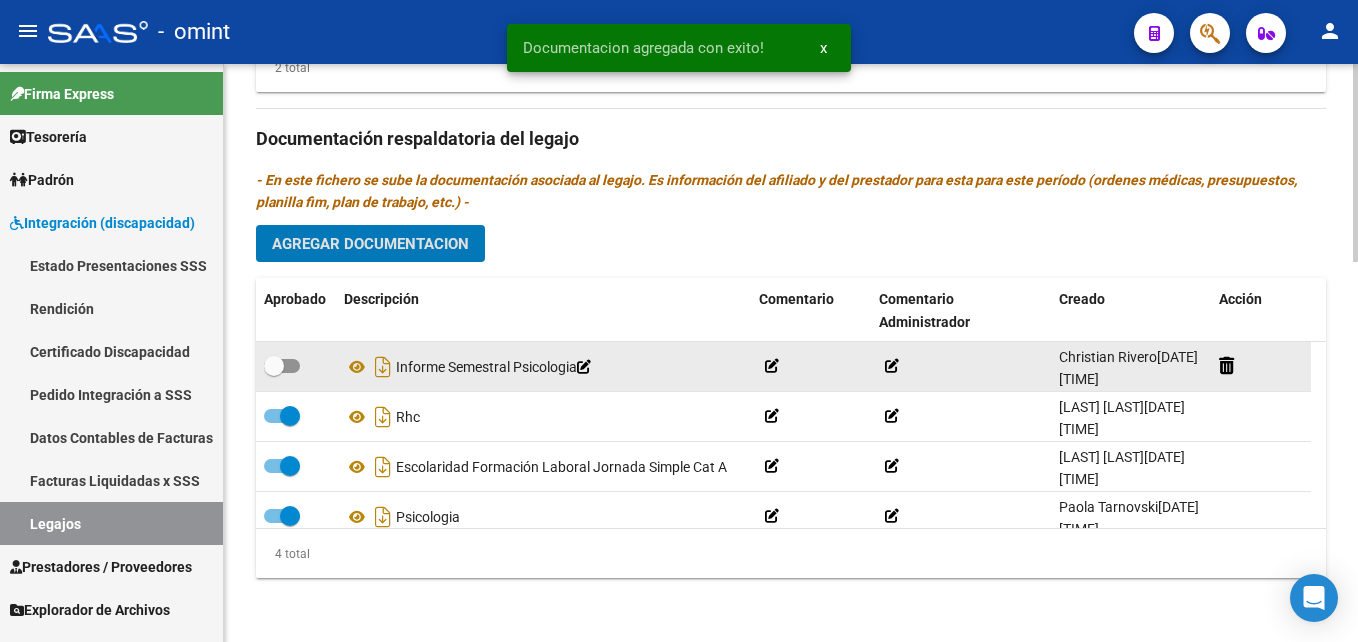click at bounding box center [282, 366] 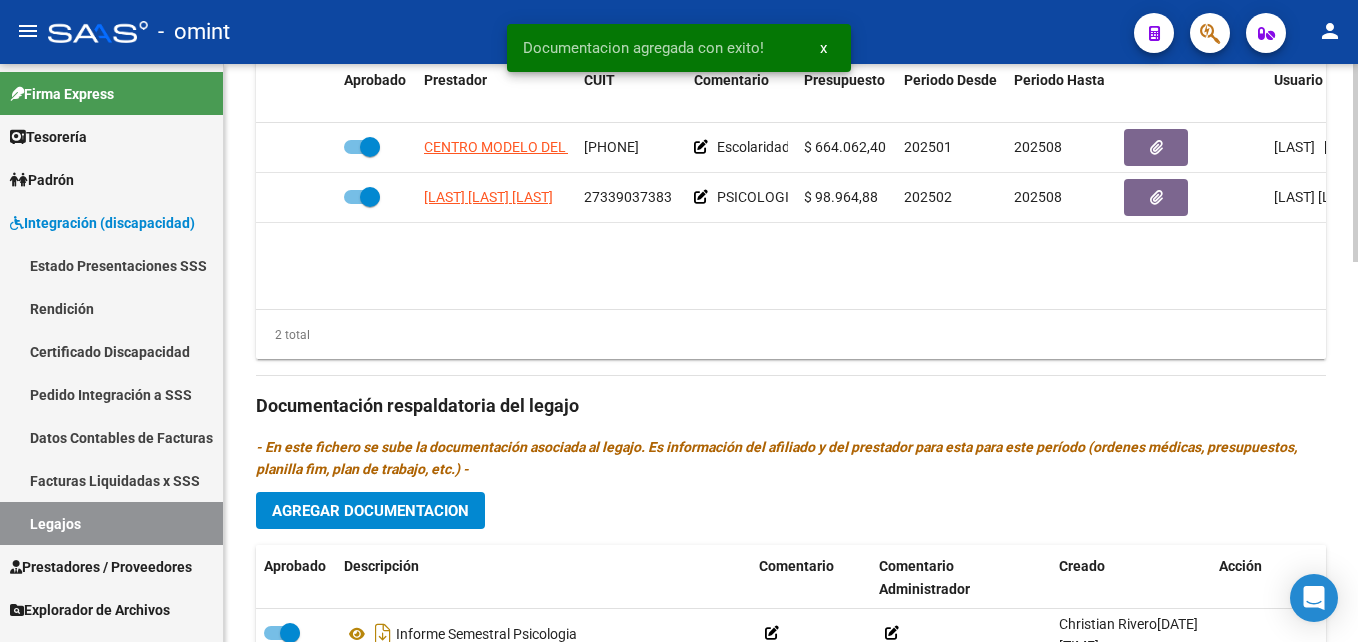 scroll, scrollTop: 806, scrollLeft: 0, axis: vertical 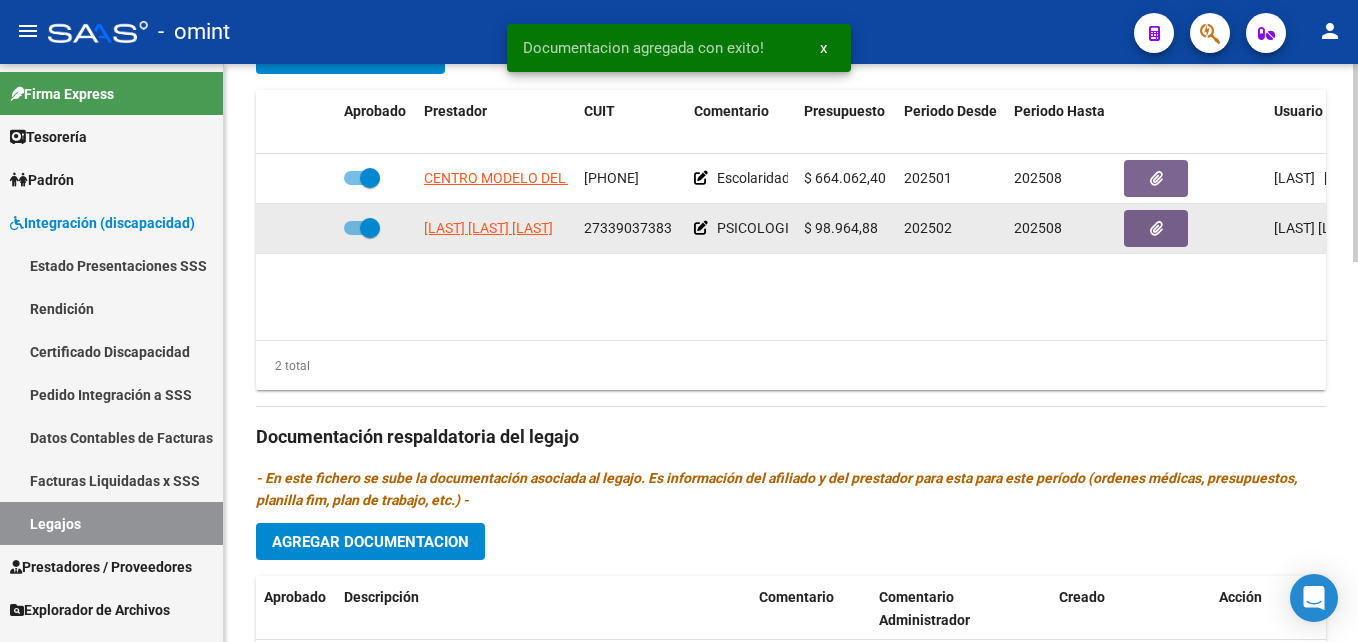 click at bounding box center [370, 228] 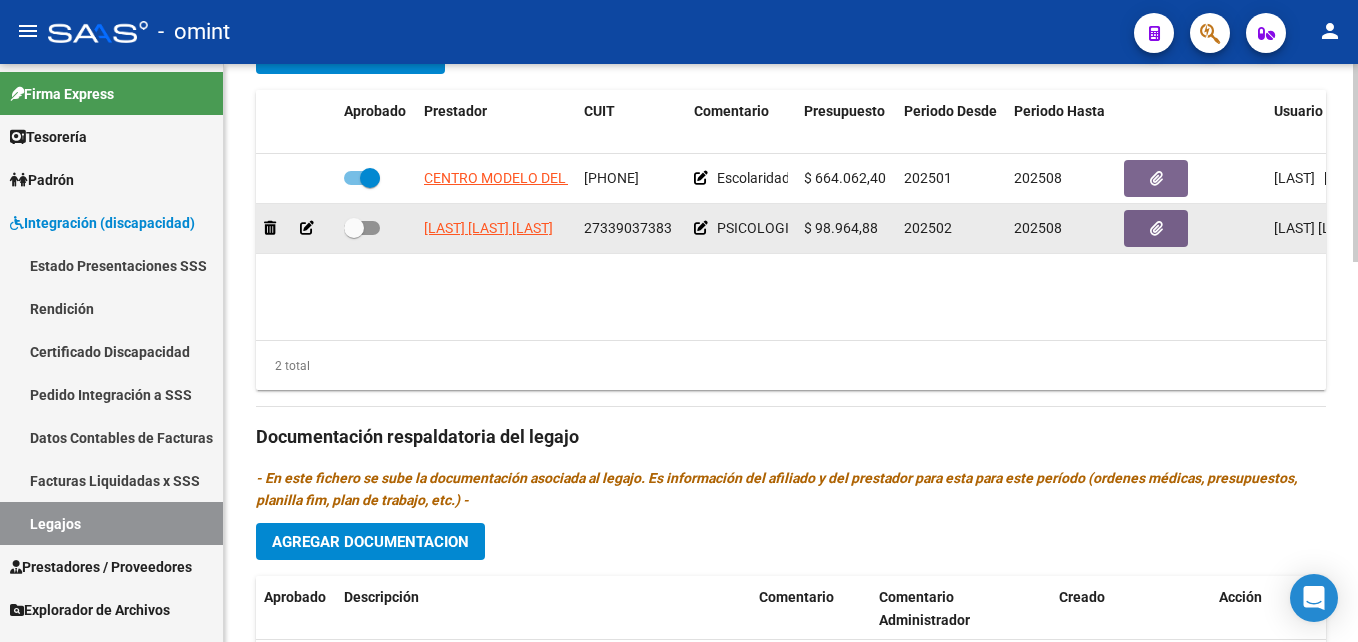 click 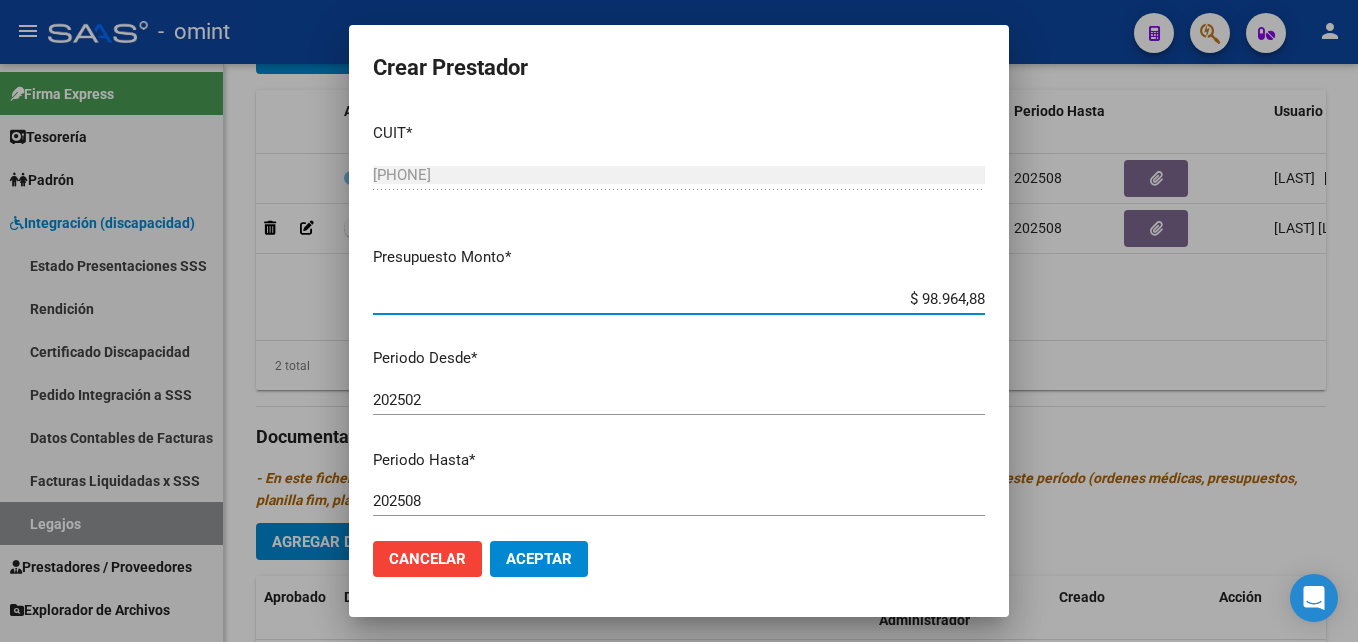 click on "202508" at bounding box center [679, 501] 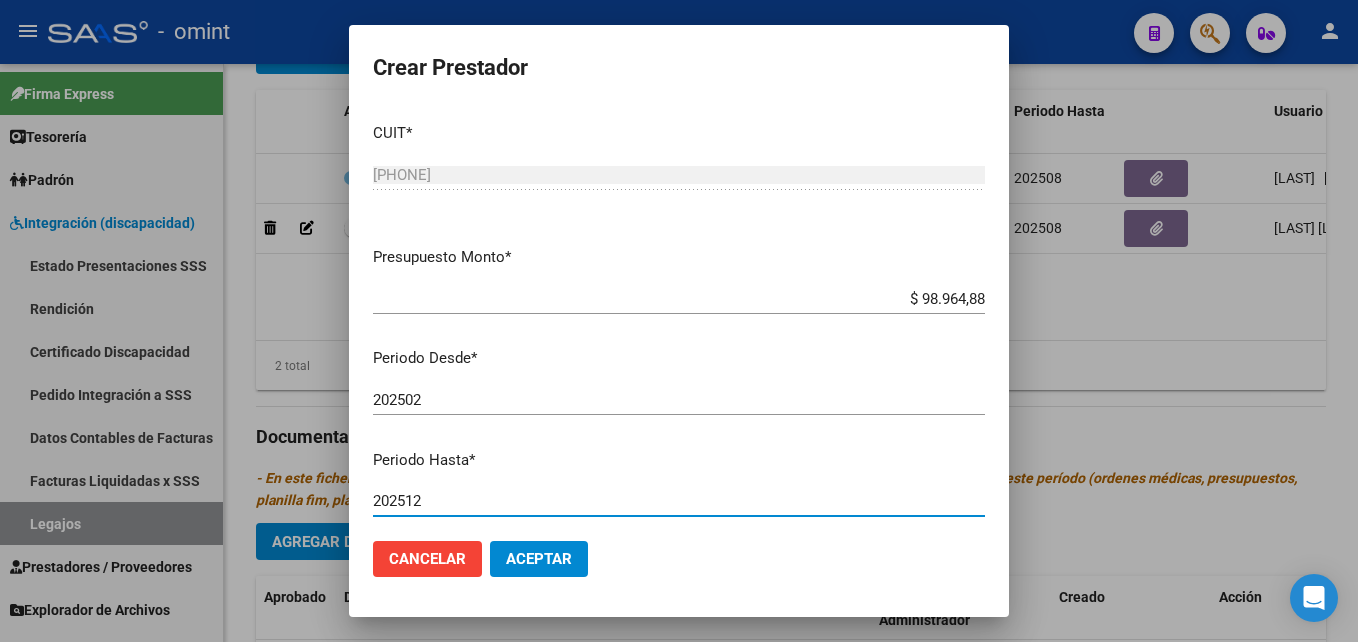 type on "202512" 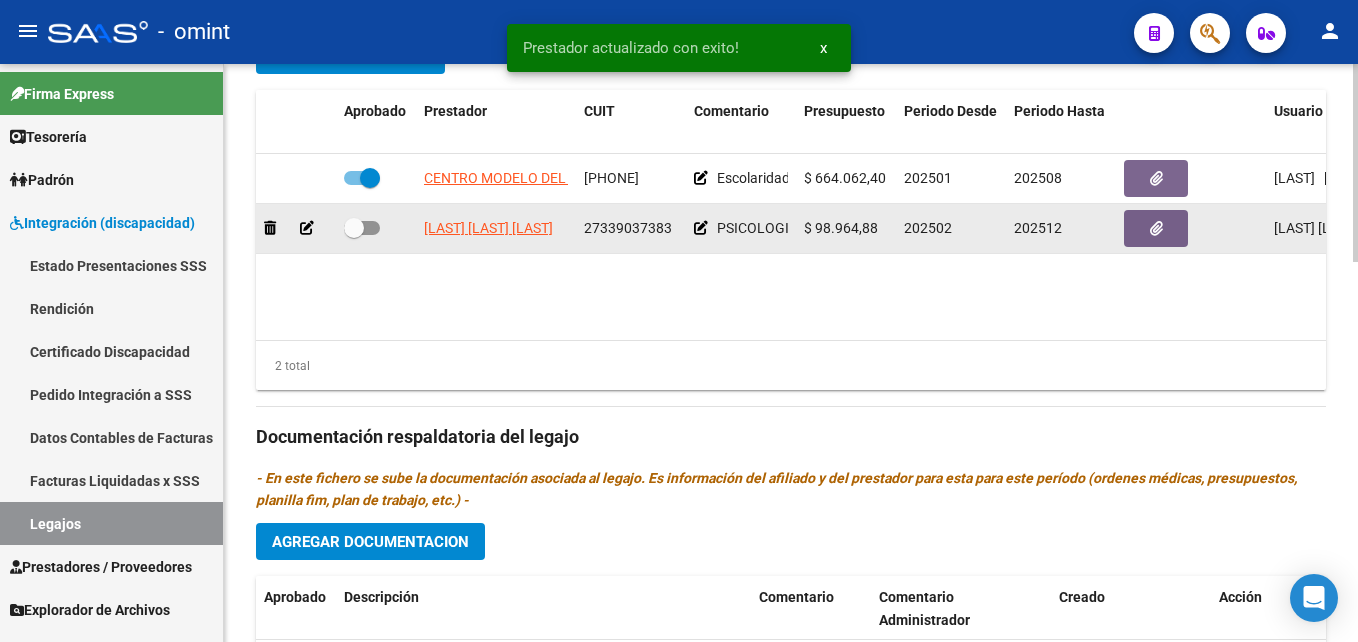 click at bounding box center [354, 228] 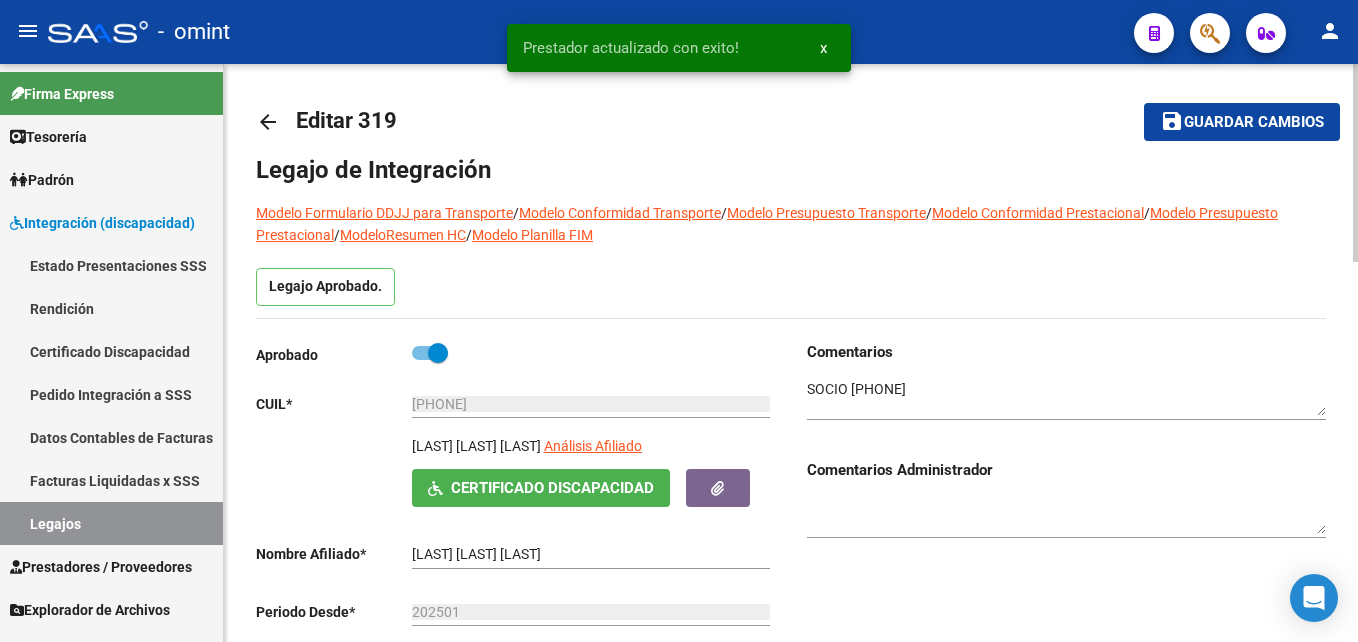 scroll, scrollTop: 0, scrollLeft: 0, axis: both 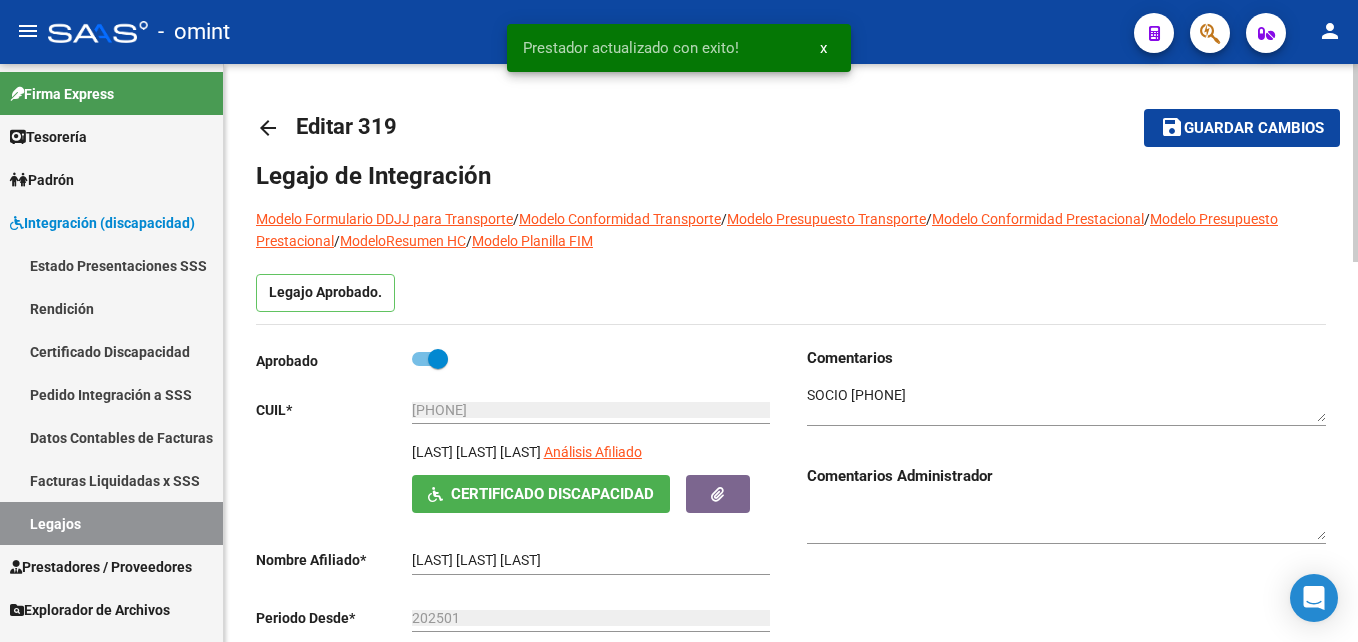 click on "save" 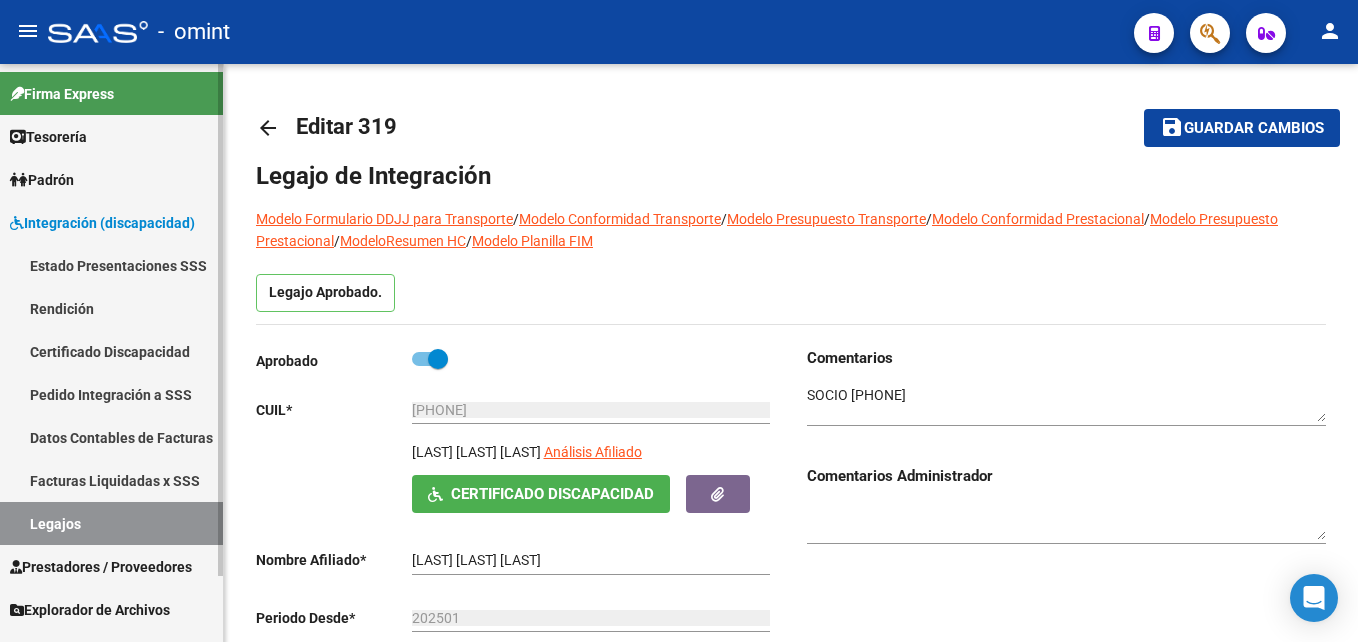 drag, startPoint x: 102, startPoint y: 513, endPoint x: 116, endPoint y: 499, distance: 19.79899 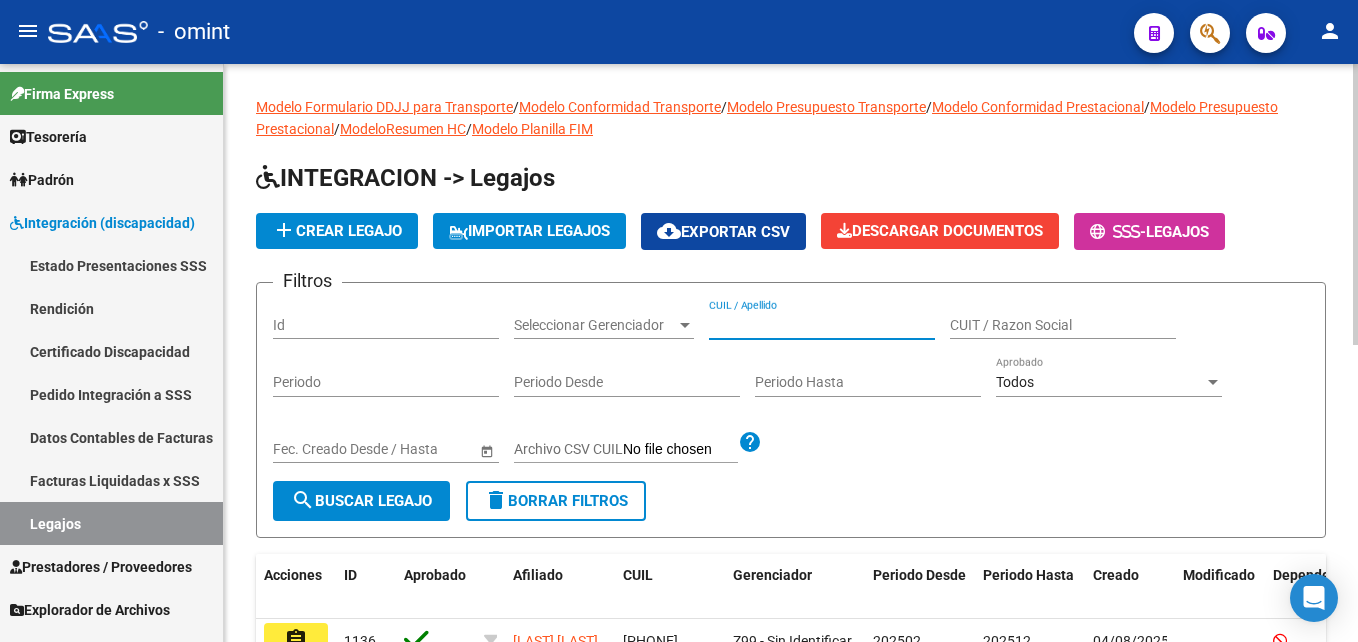 click on "CUIL / Apellido" at bounding box center (822, 325) 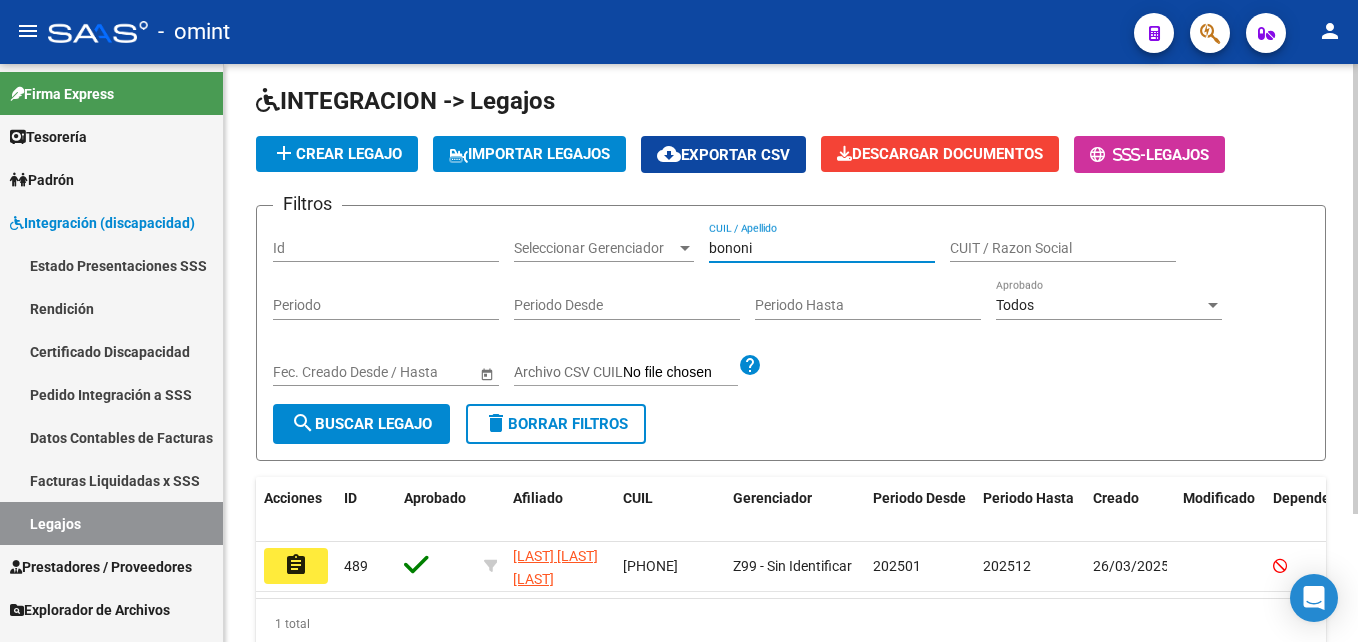 scroll, scrollTop: 165, scrollLeft: 0, axis: vertical 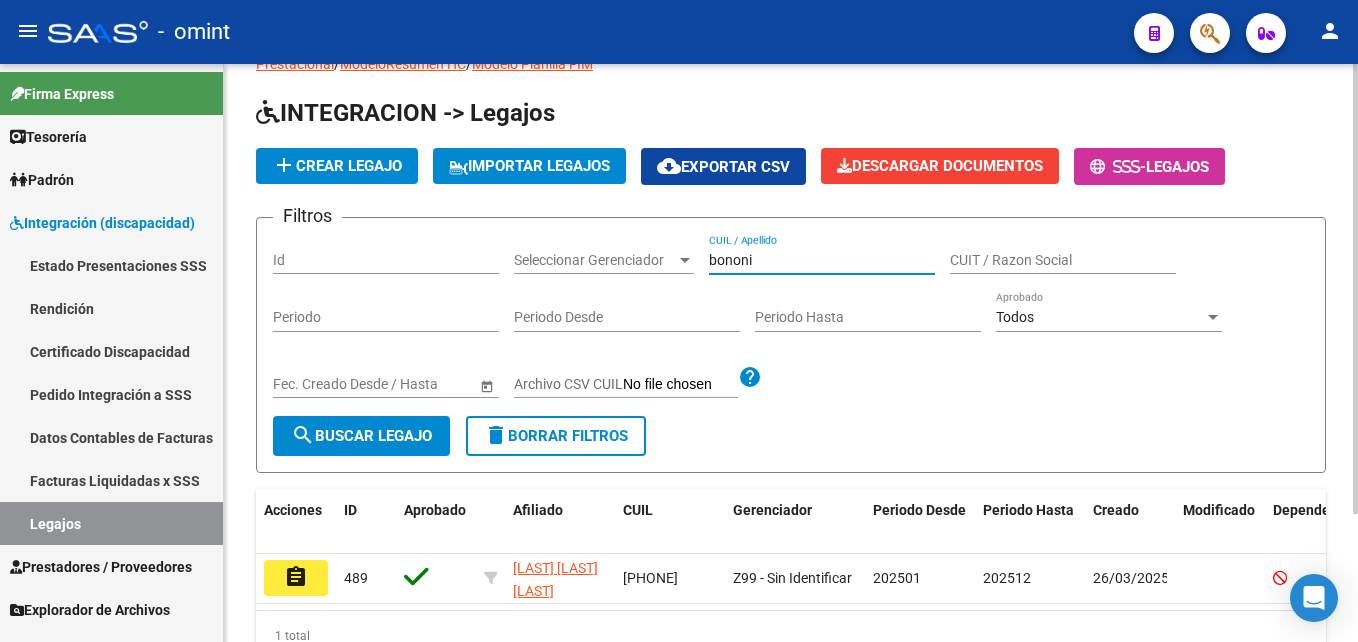 drag, startPoint x: 785, startPoint y: 260, endPoint x: 561, endPoint y: 240, distance: 224.89108 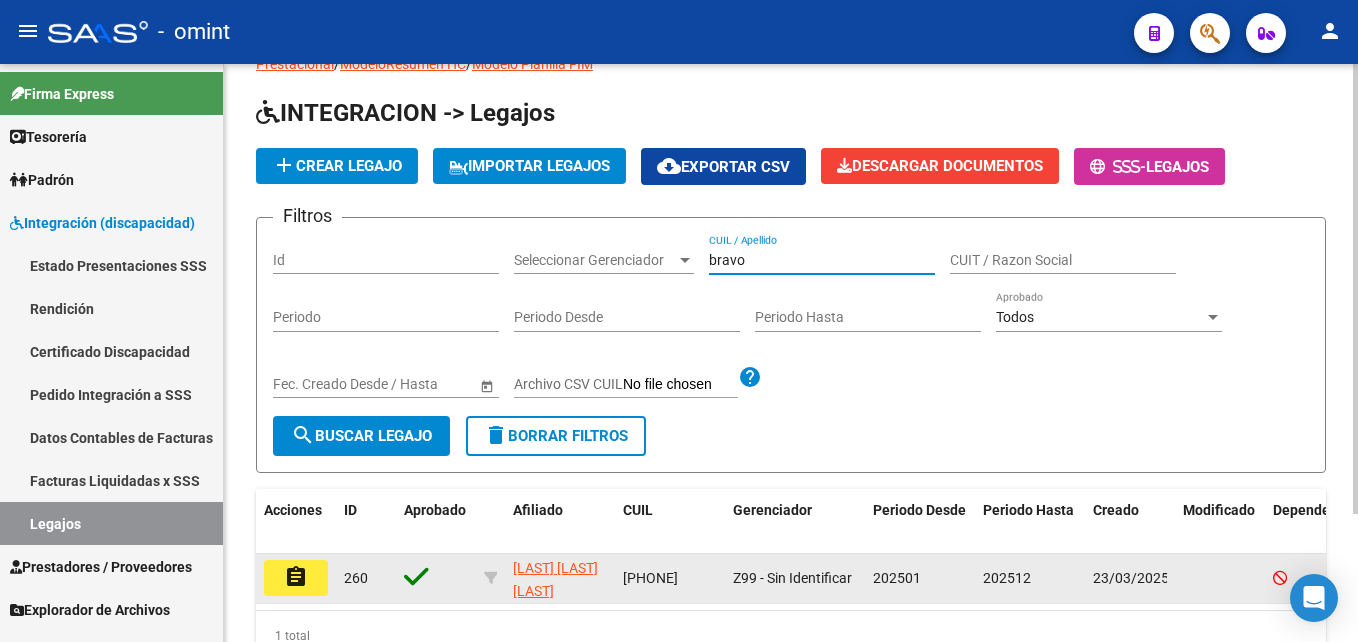 type on "bravo" 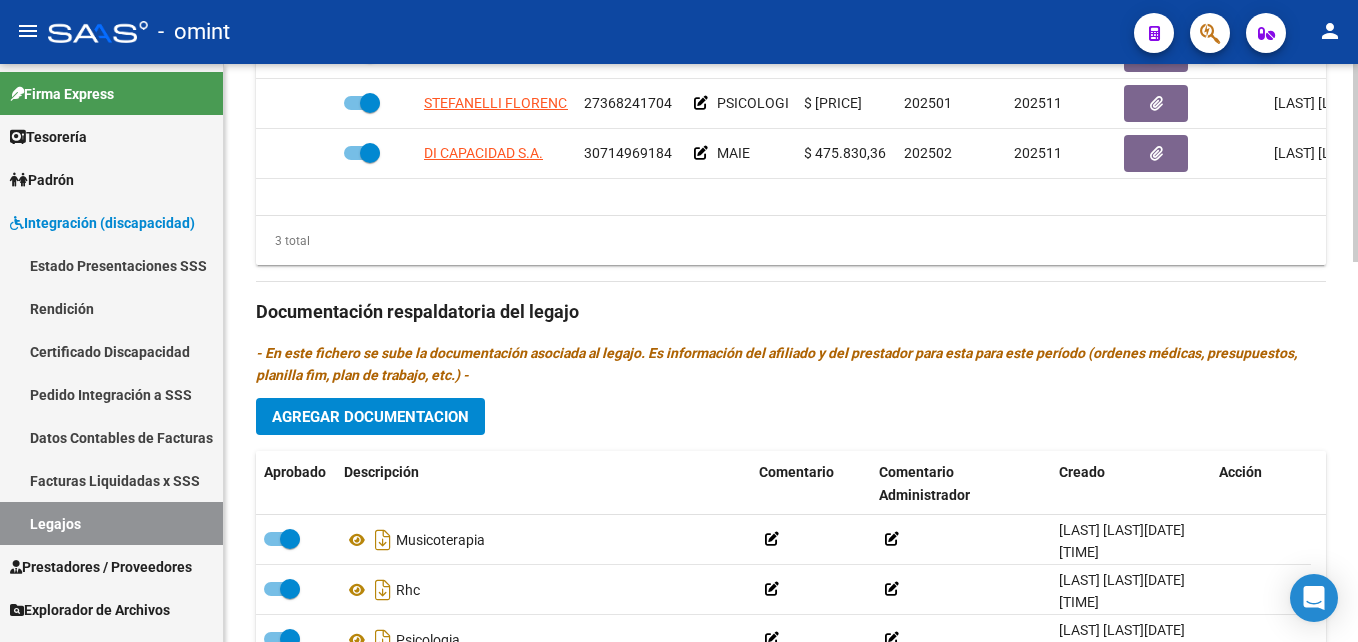 scroll, scrollTop: 1106, scrollLeft: 0, axis: vertical 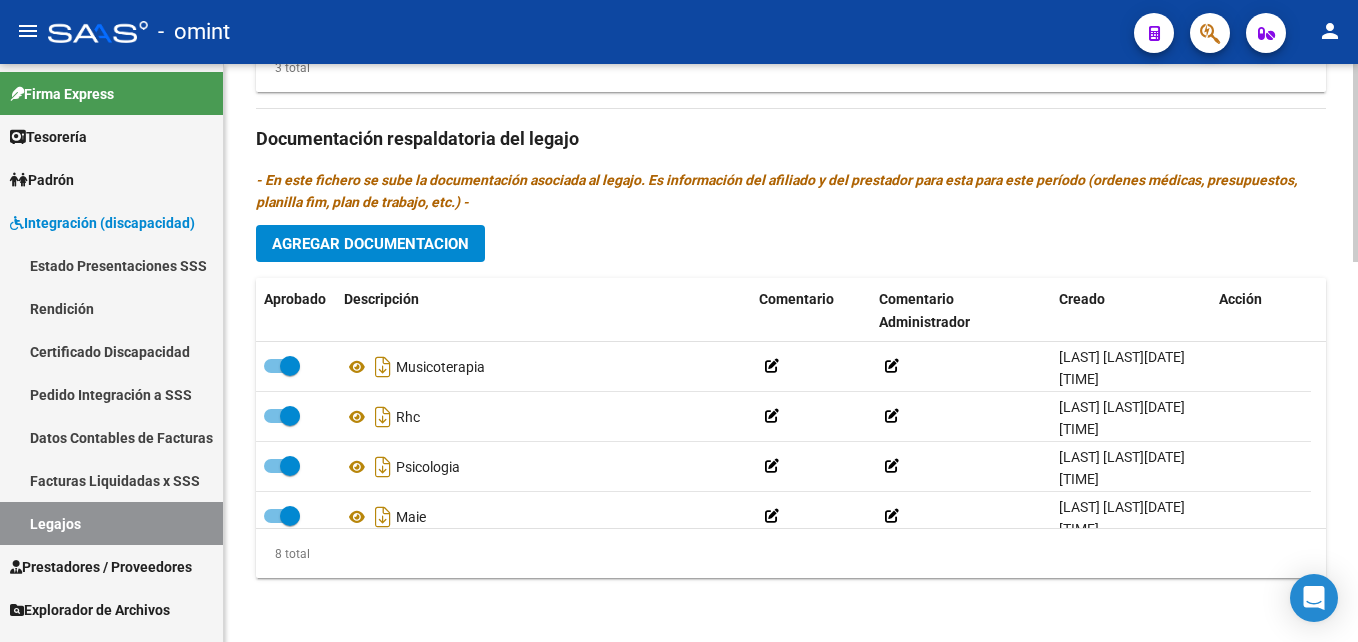 click on "Agregar Documentacion" 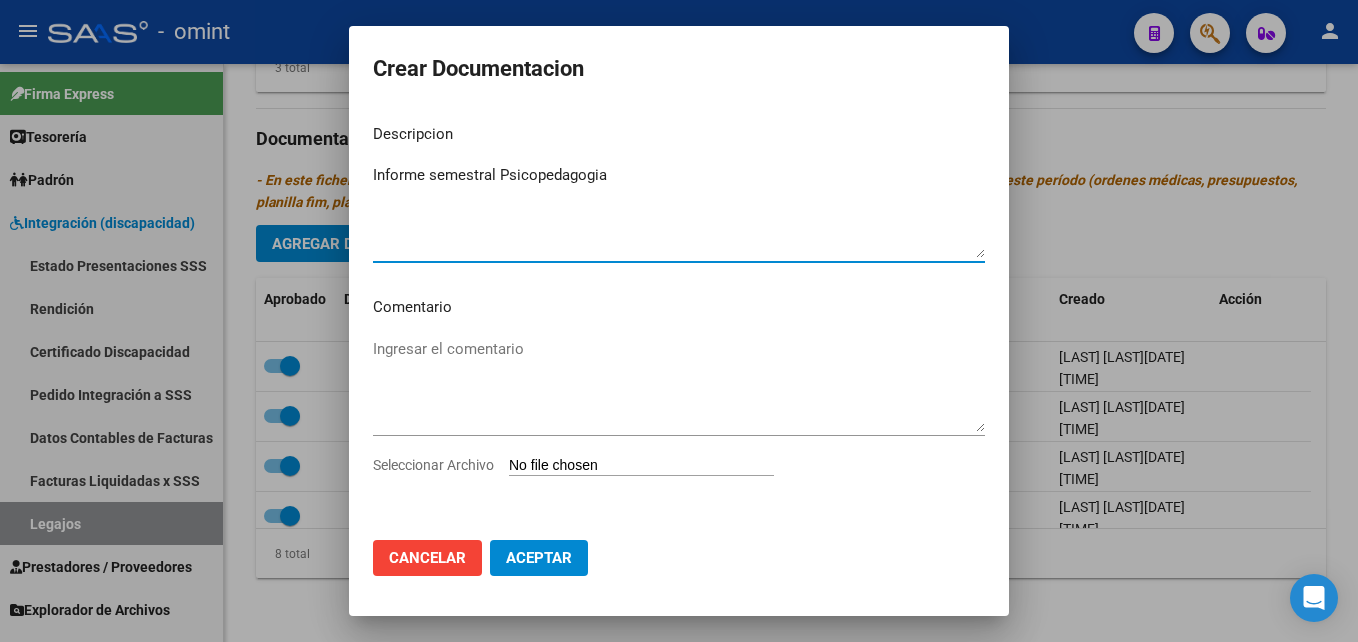 click on "Aceptar" 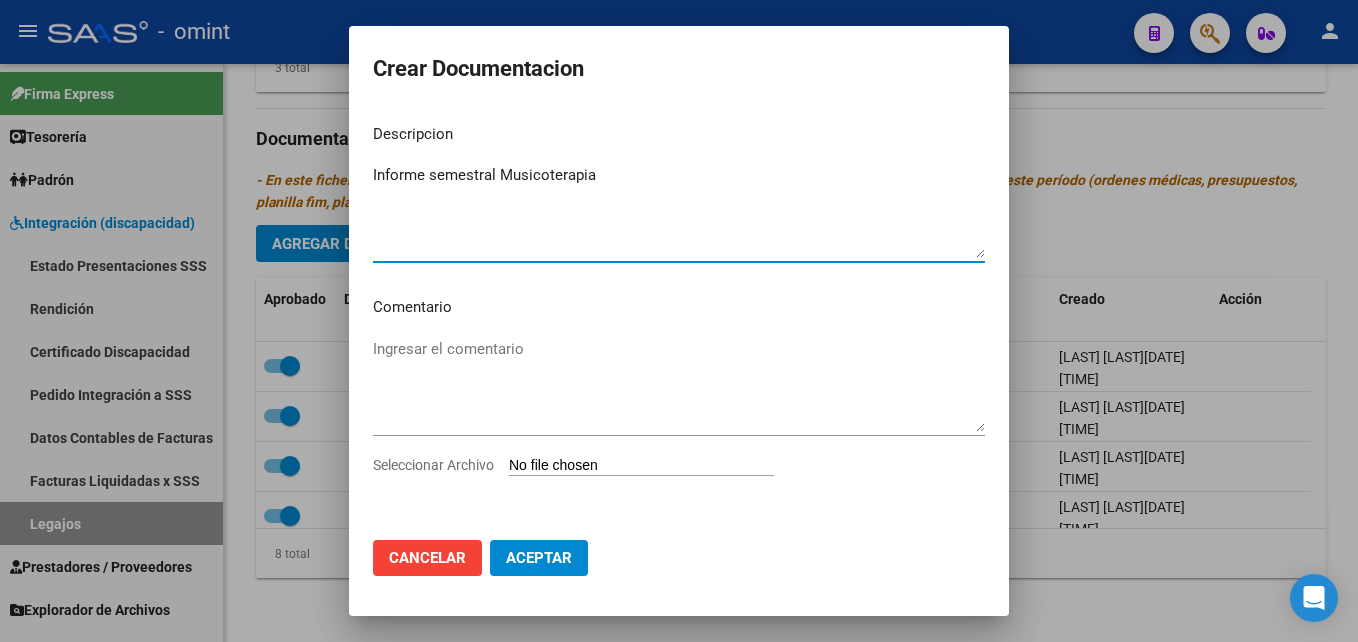 type on "Informe semestral Musicoterapia" 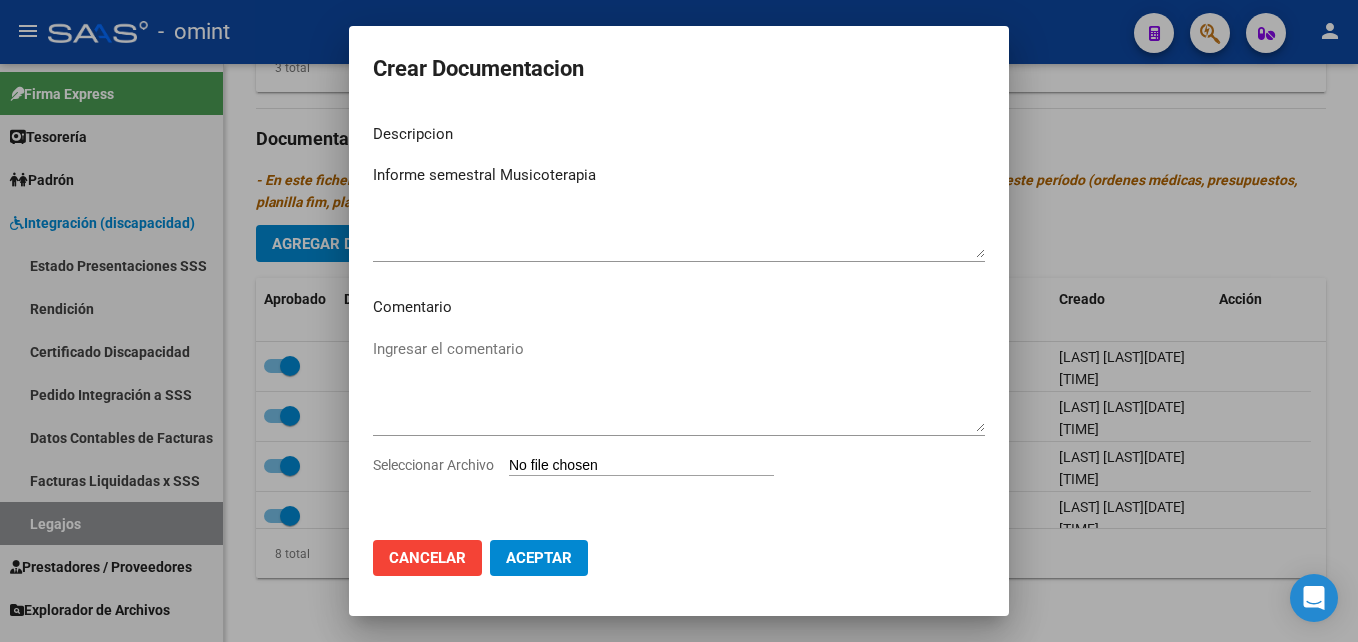 click on "Seleccionar Archivo" at bounding box center [641, 466] 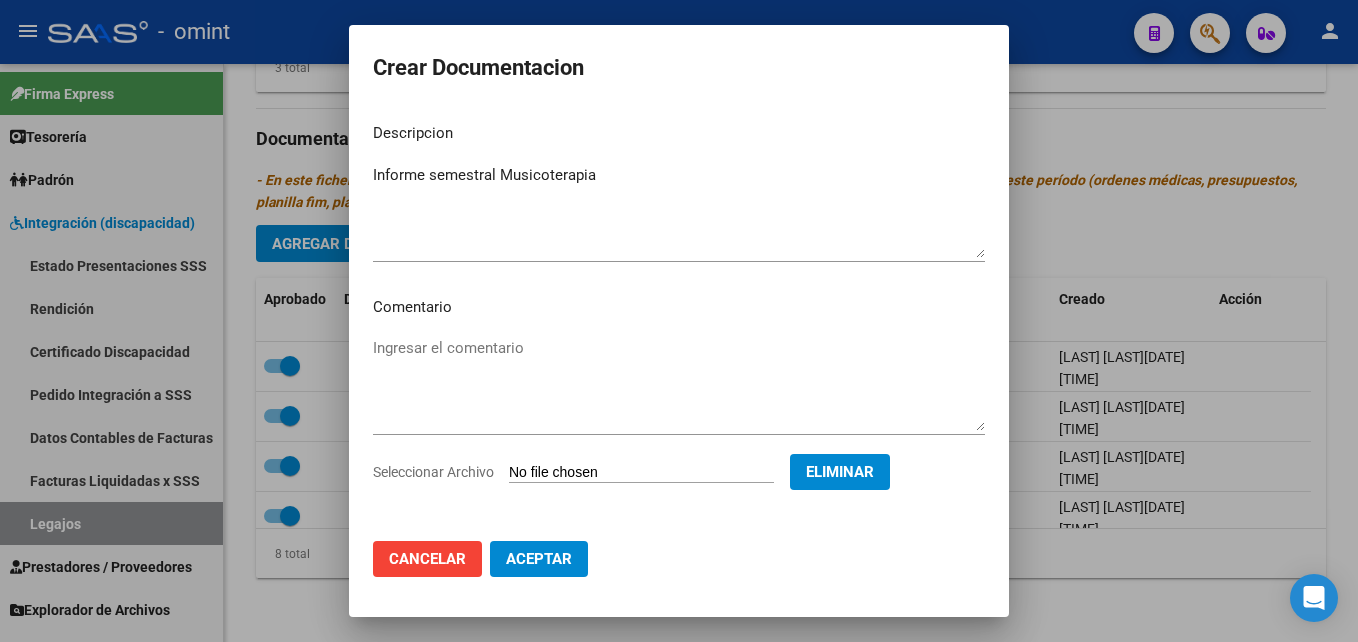 click on "Aceptar" 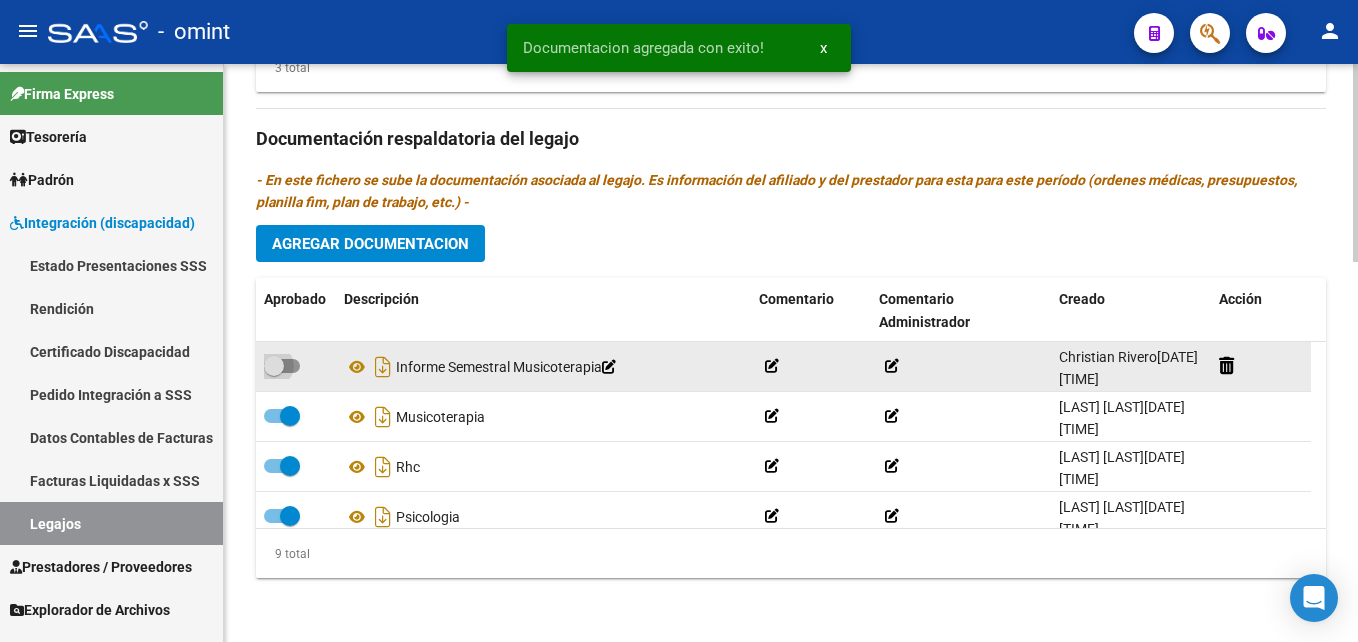 click at bounding box center [274, 366] 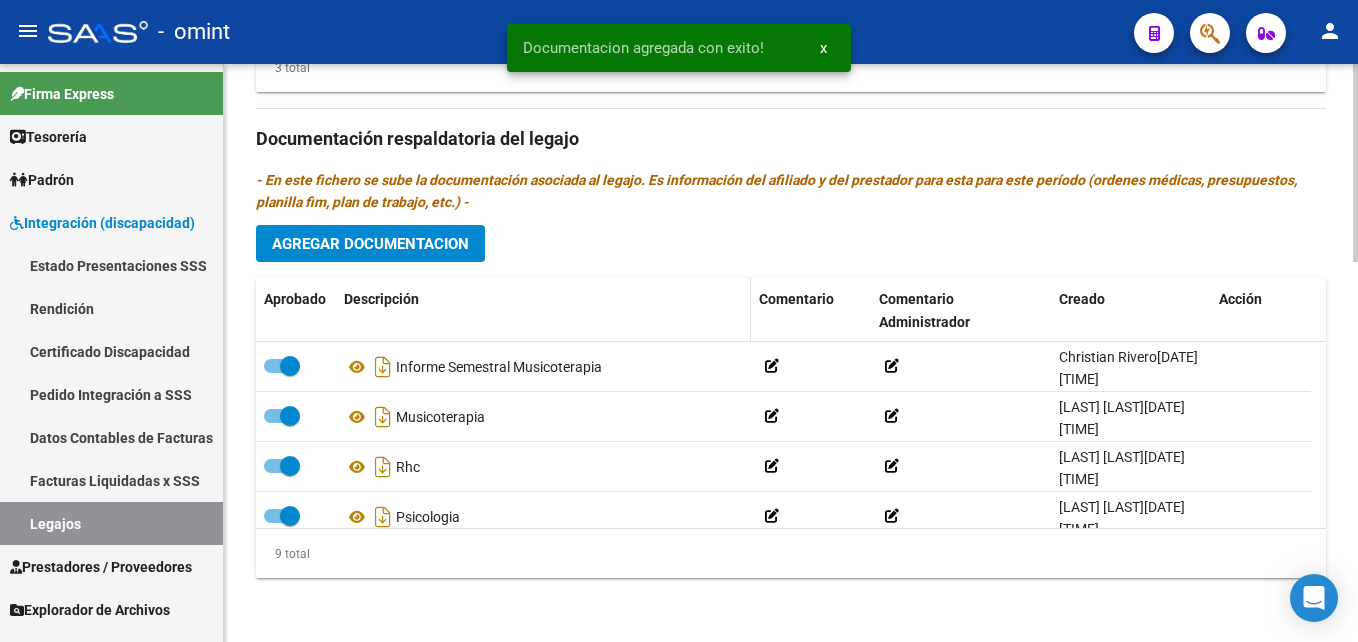 scroll, scrollTop: 806, scrollLeft: 0, axis: vertical 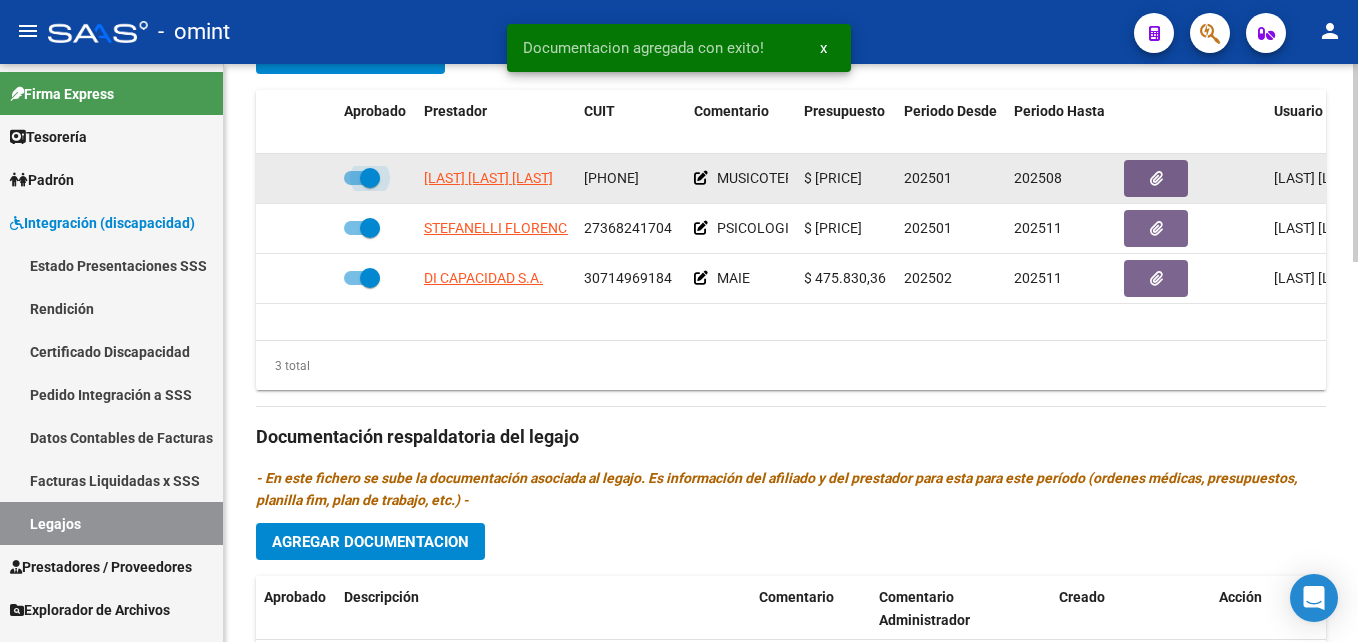 click at bounding box center [370, 178] 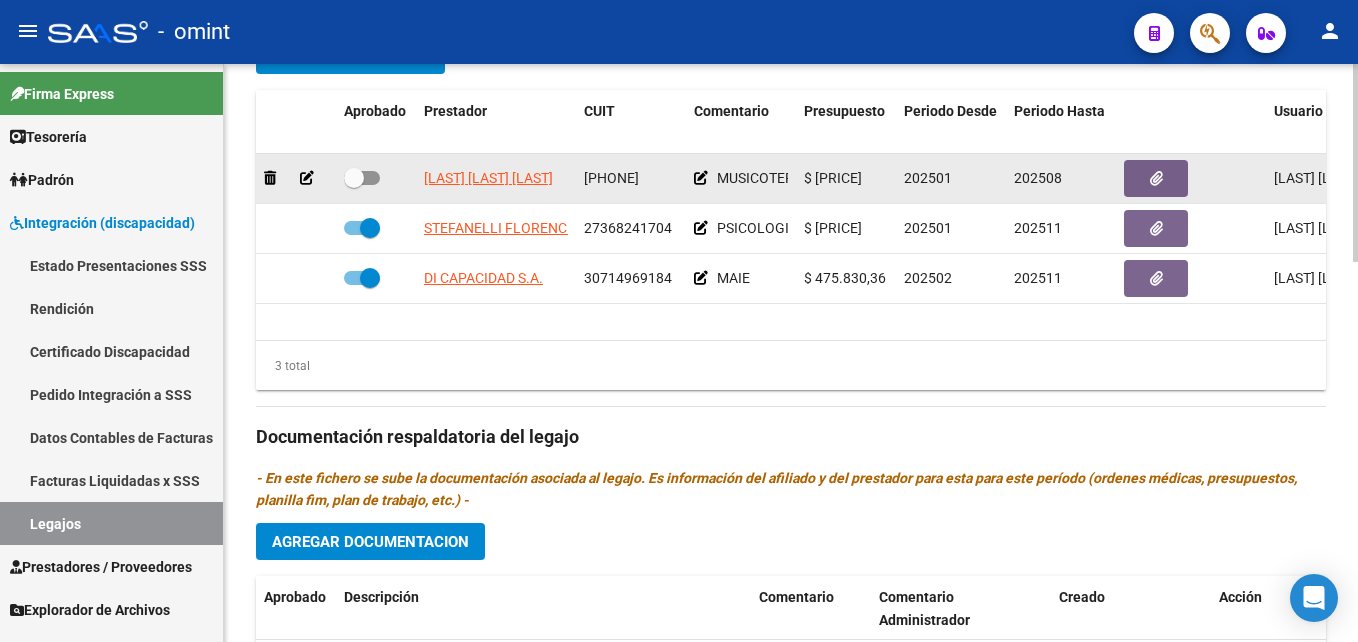 click 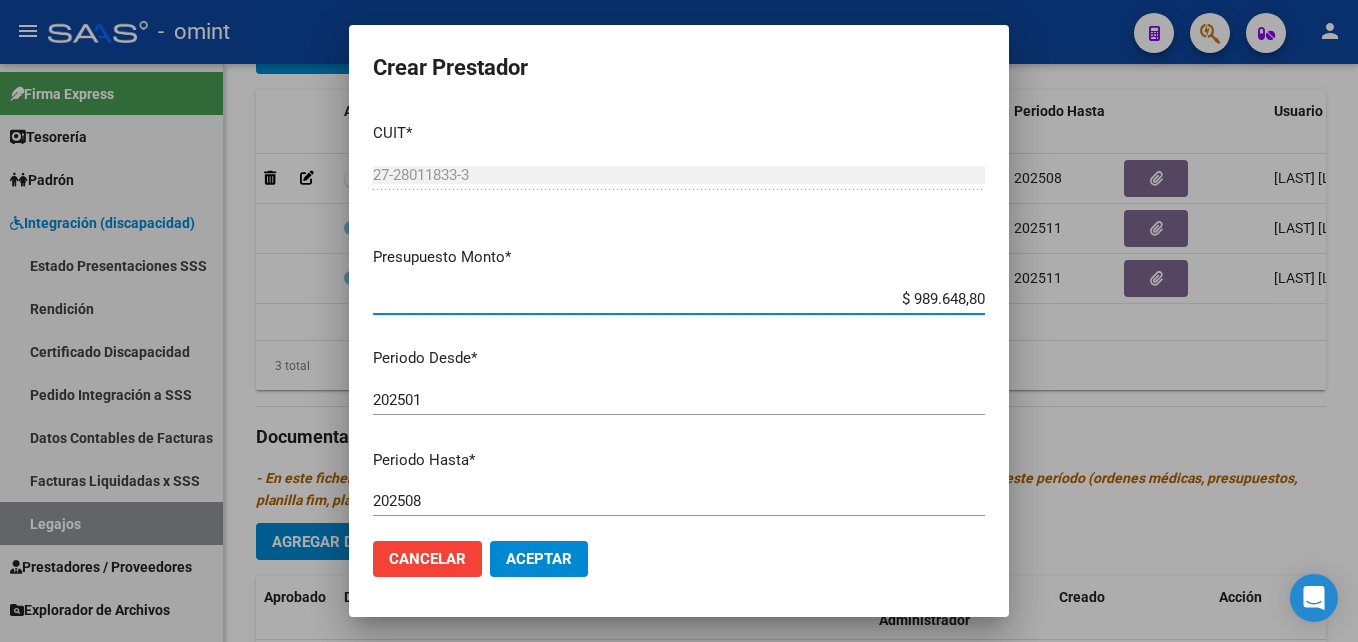 type on "$ 98.964,88" 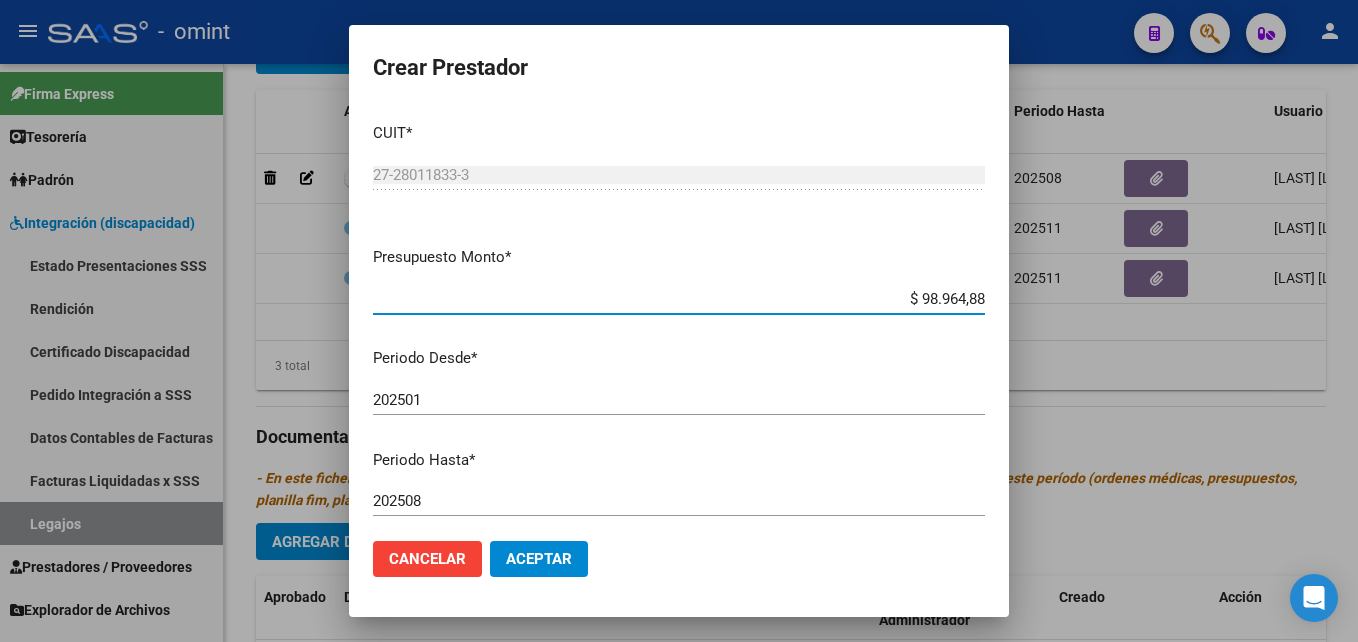 click on "202508 Ingresar el periodo" at bounding box center (679, 501) 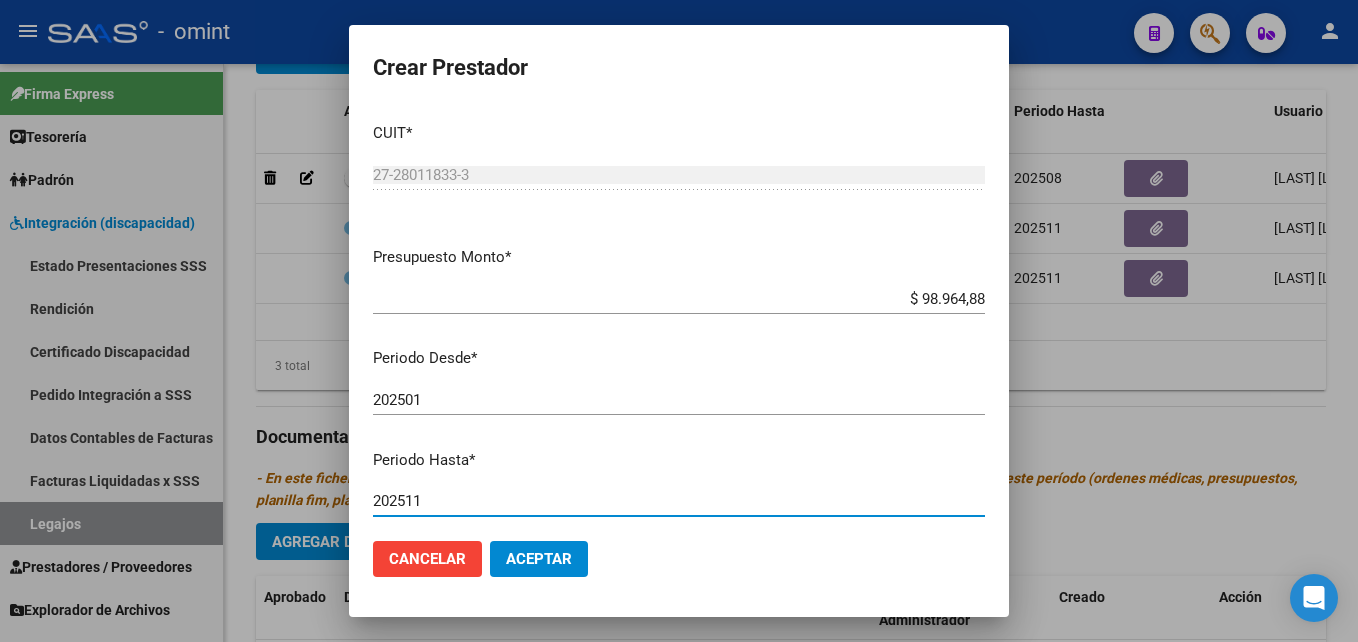 type on "202511" 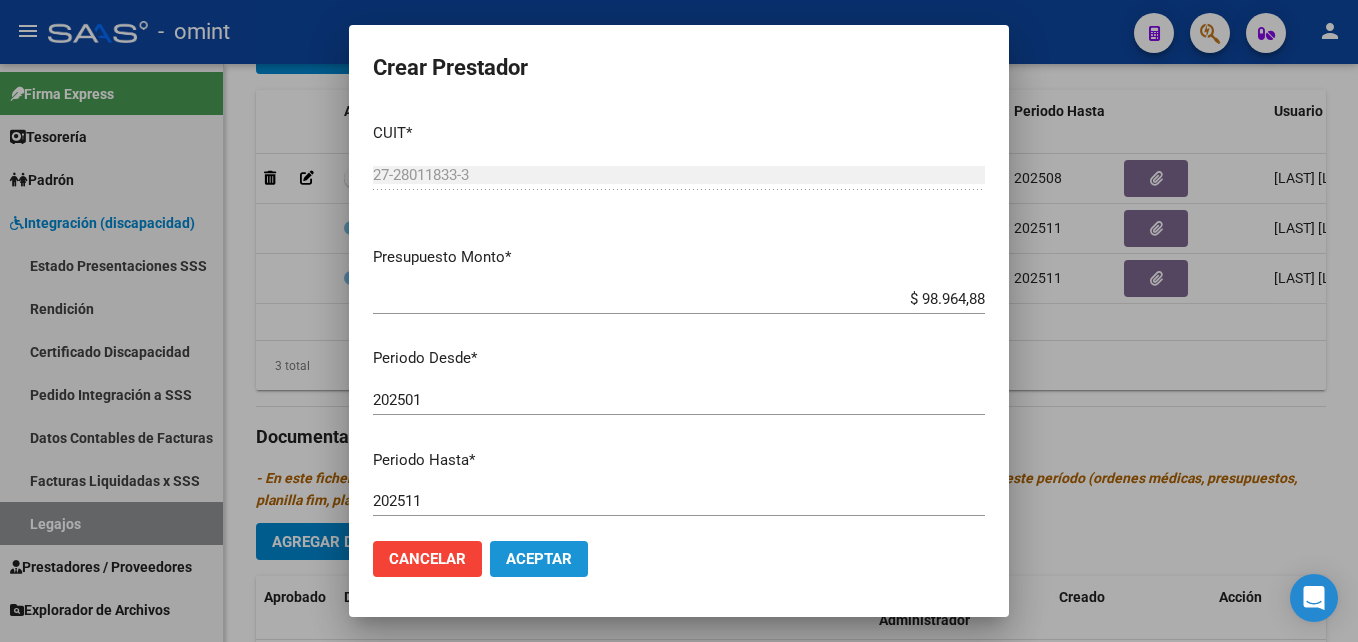click on "Aceptar" 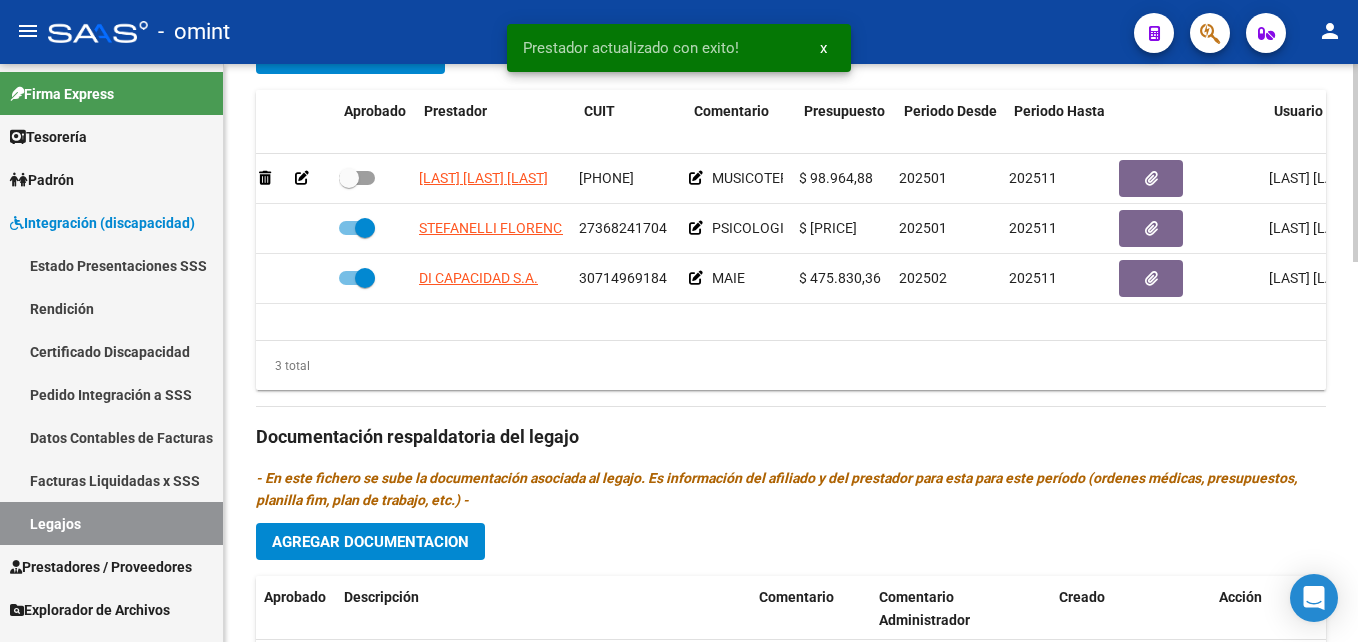 scroll, scrollTop: 0, scrollLeft: 0, axis: both 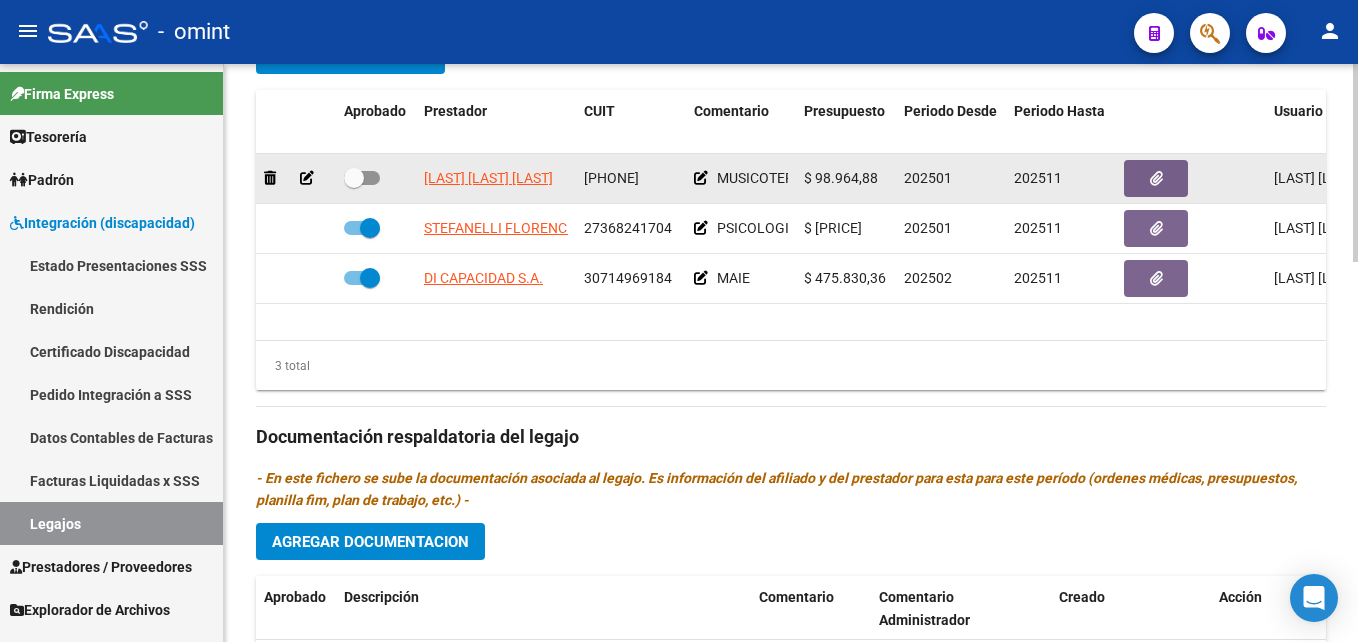 click at bounding box center [354, 178] 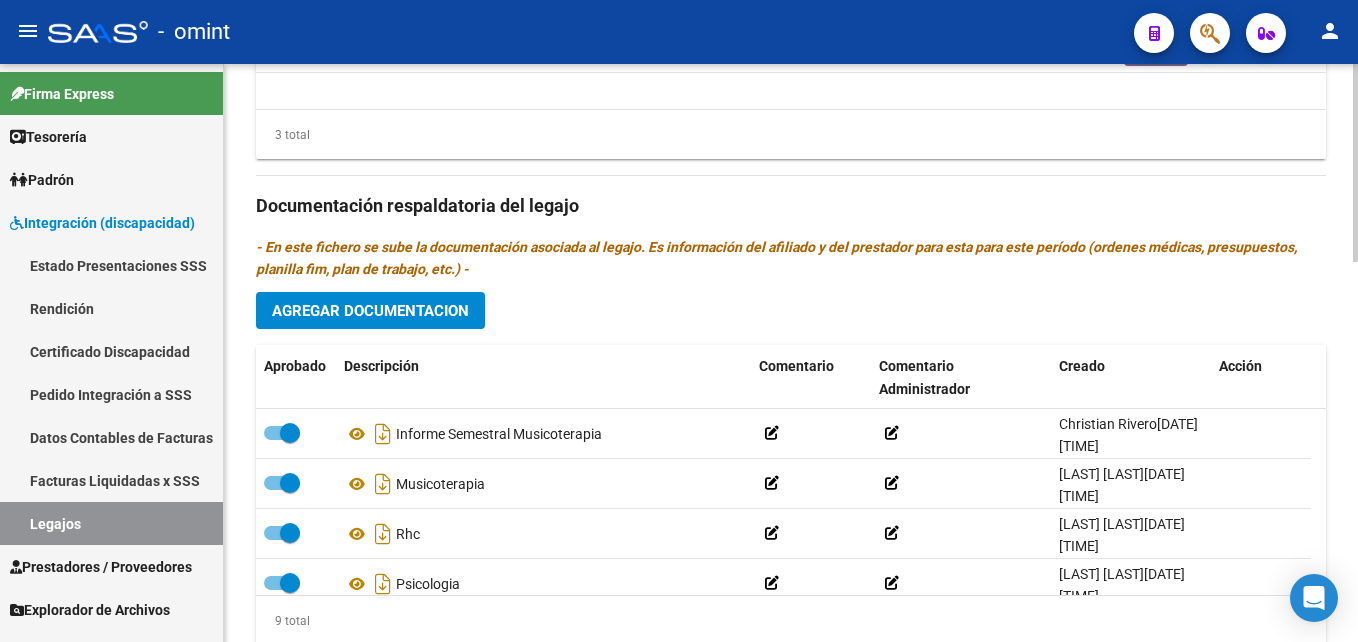 scroll, scrollTop: 1106, scrollLeft: 0, axis: vertical 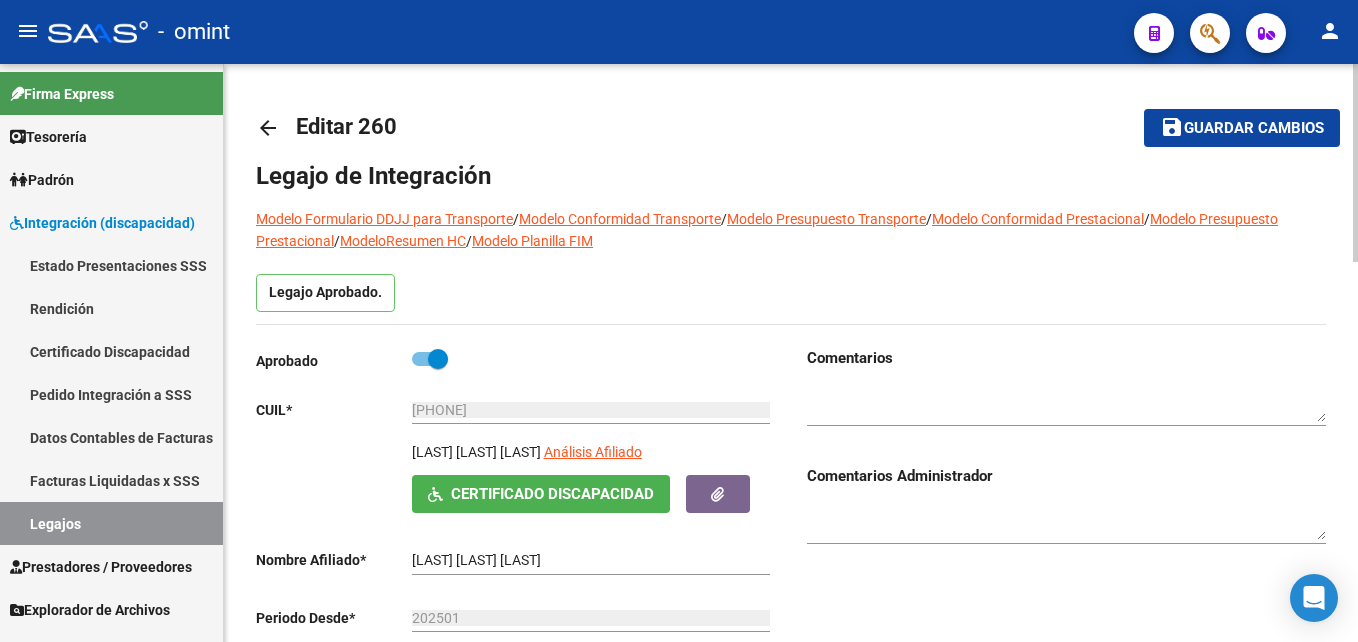 click on "save" 